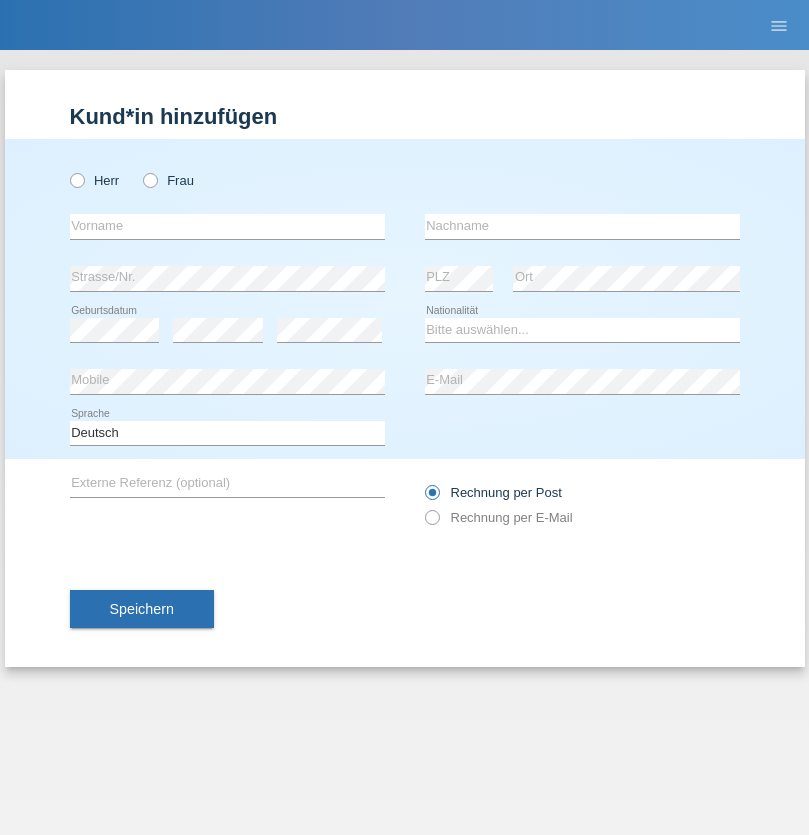 scroll, scrollTop: 0, scrollLeft: 0, axis: both 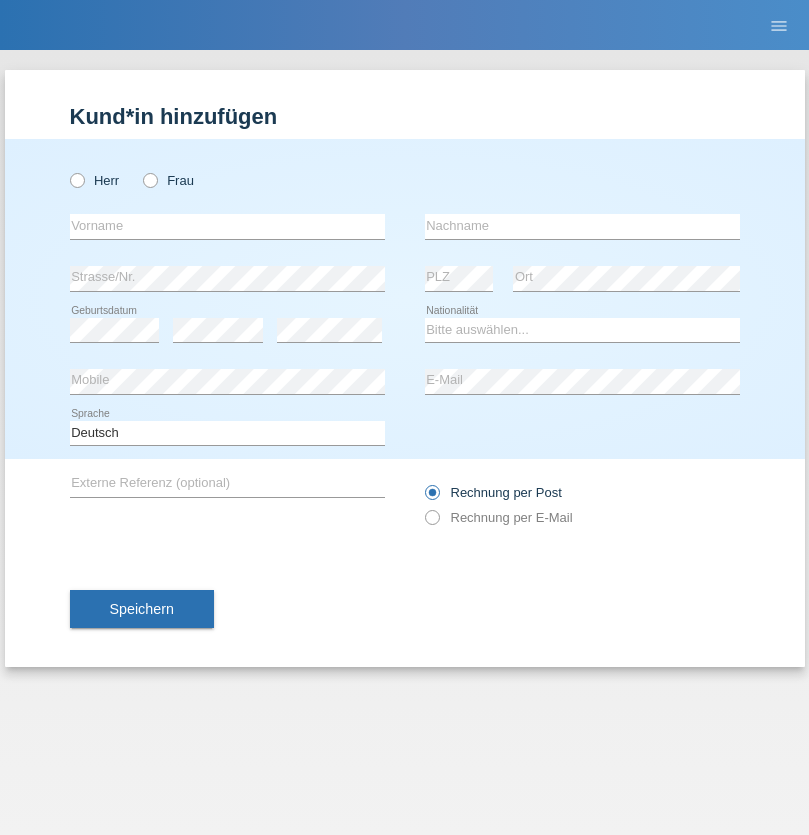 radio on "true" 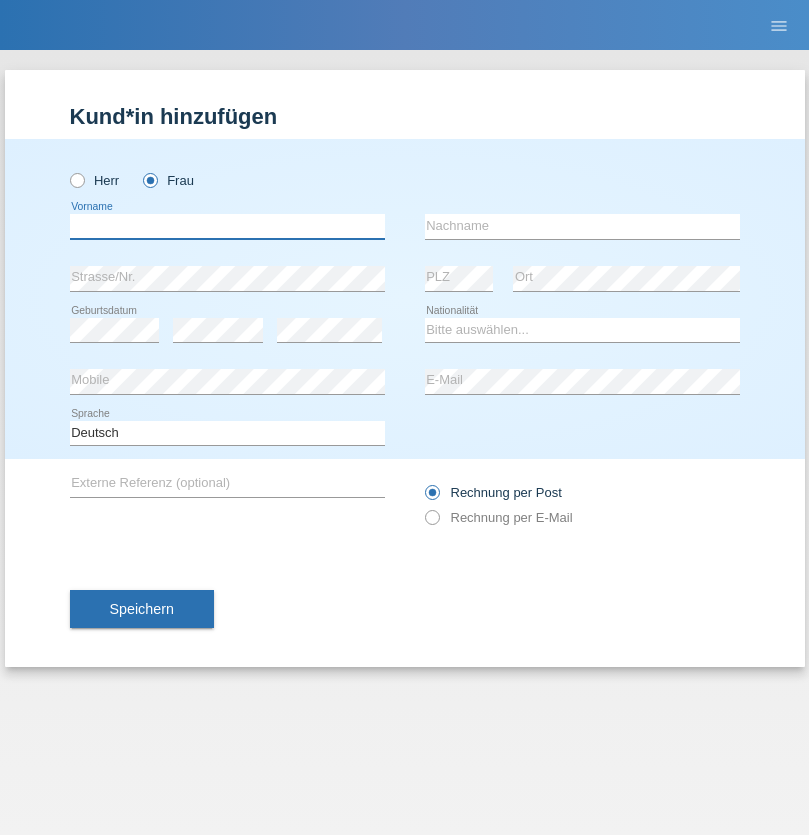 click at bounding box center (227, 226) 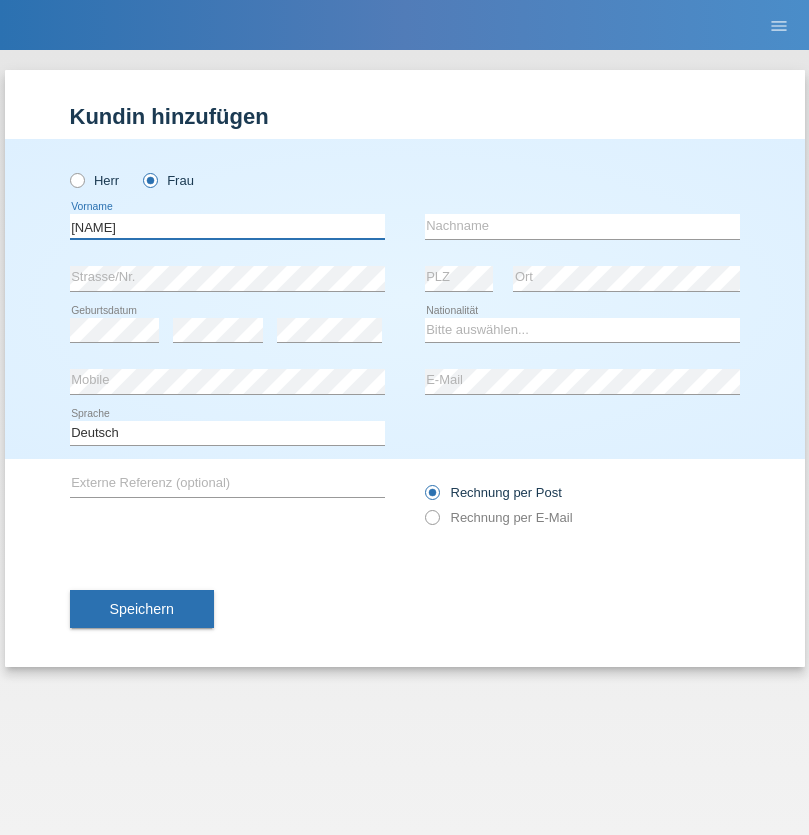 type on "[FIRST]" 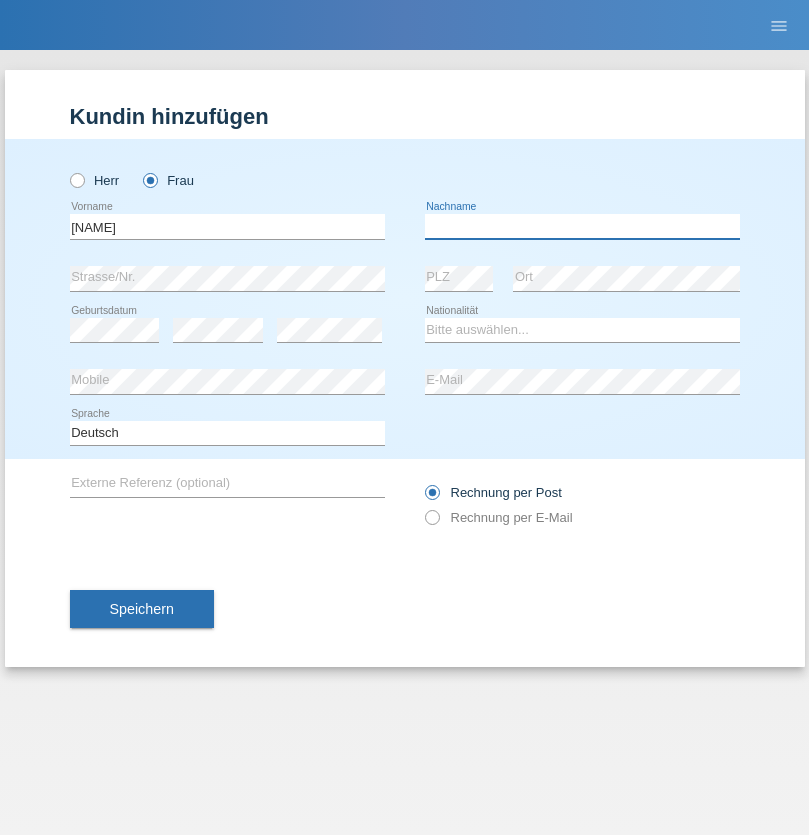 click at bounding box center (582, 226) 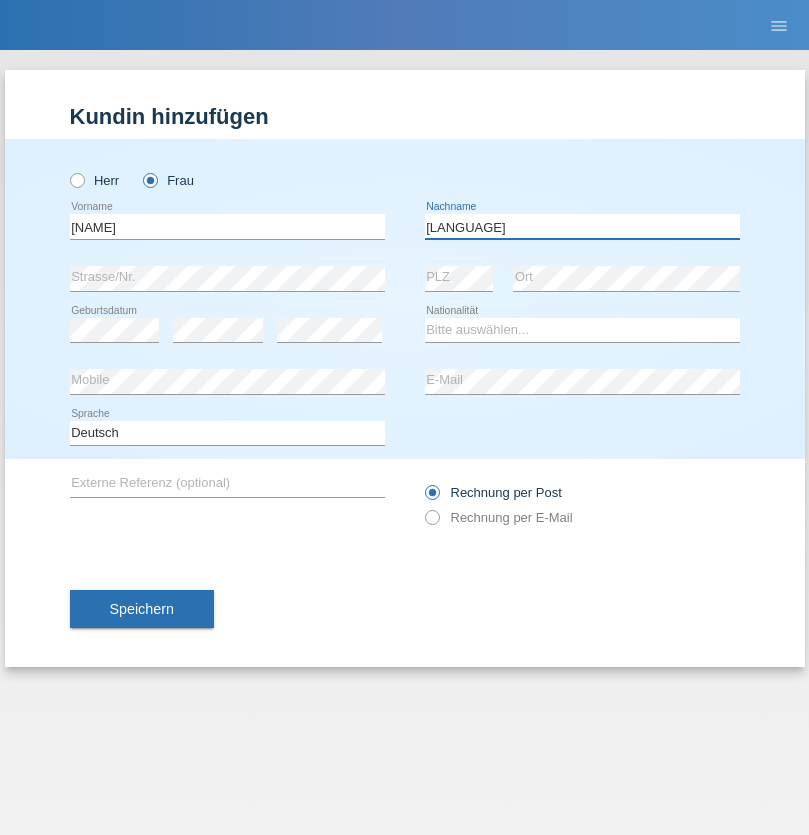 type on "[LAST]" 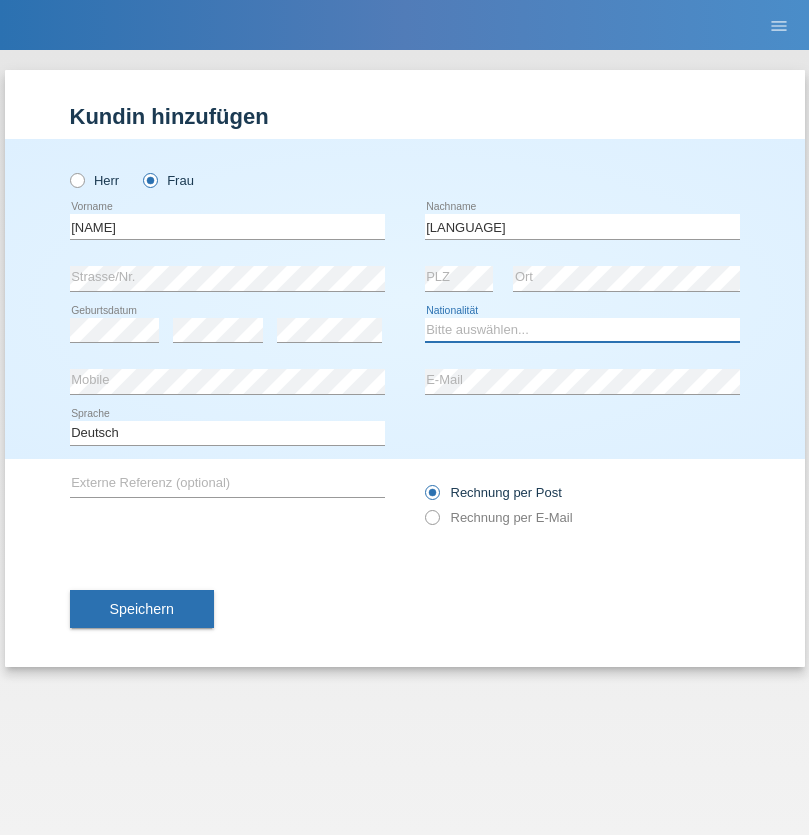 select on "DE" 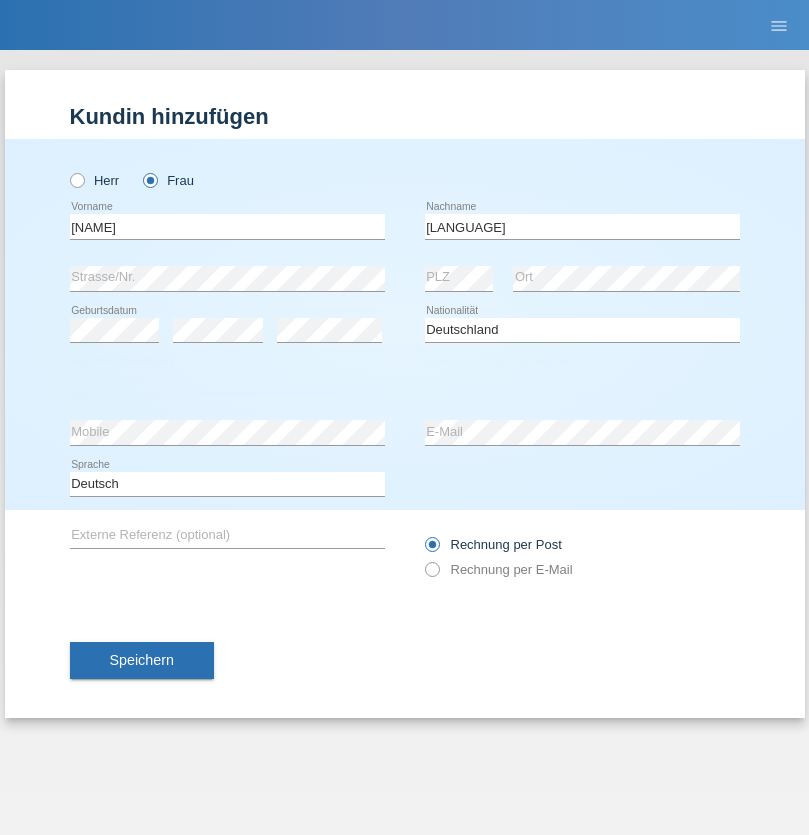 select on "C" 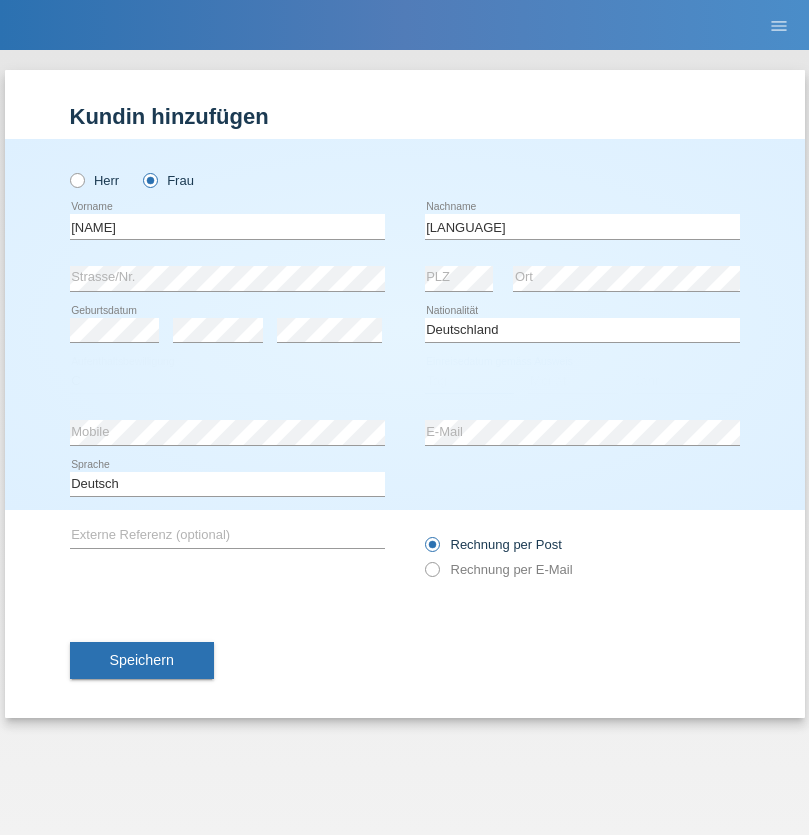 select on "15" 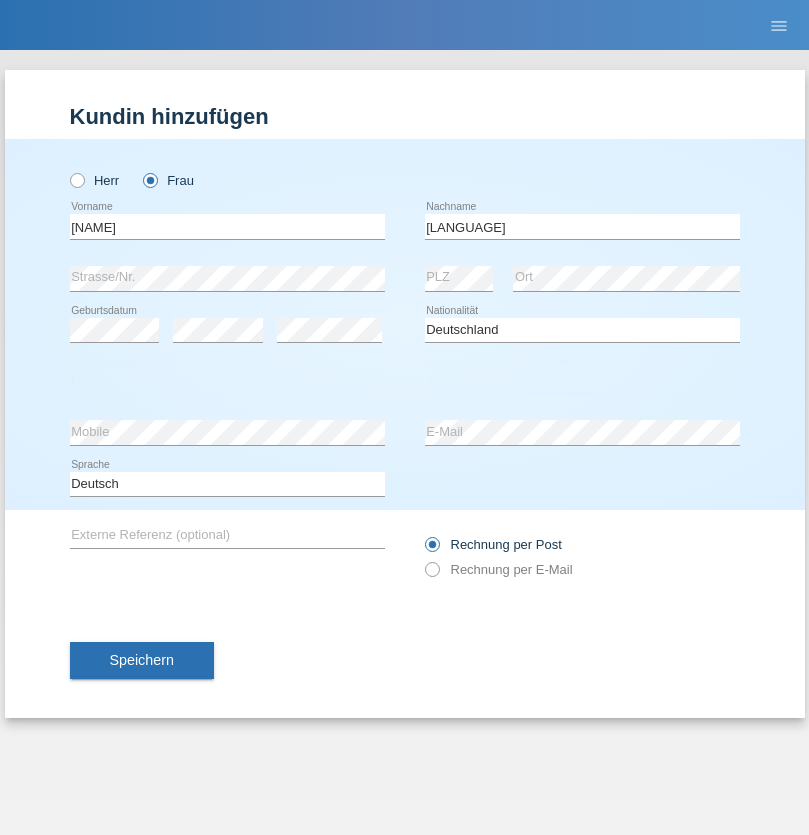 select on "01" 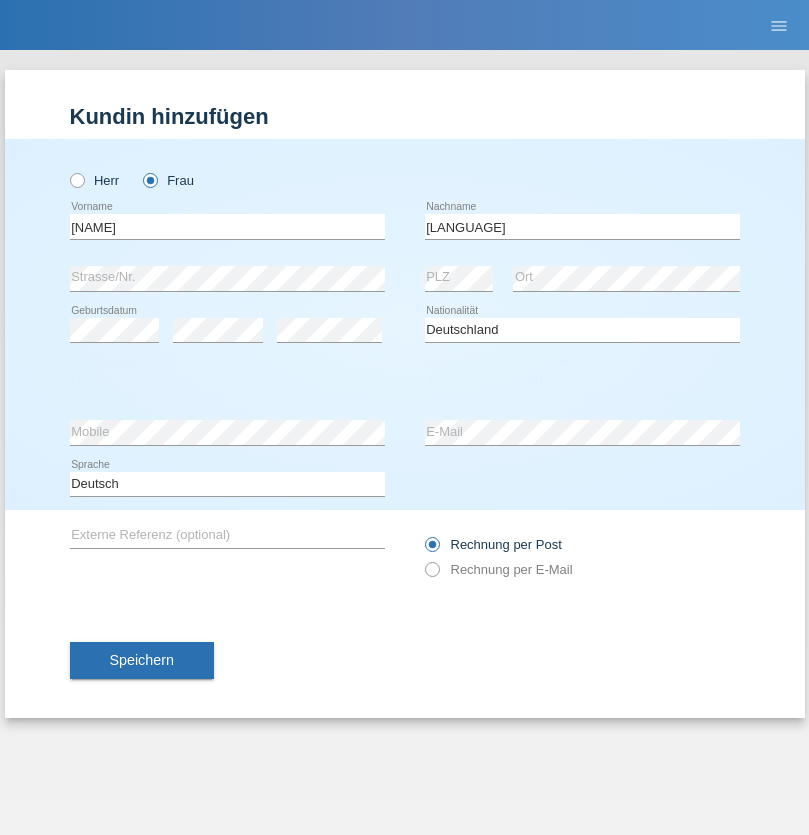 select on "2021" 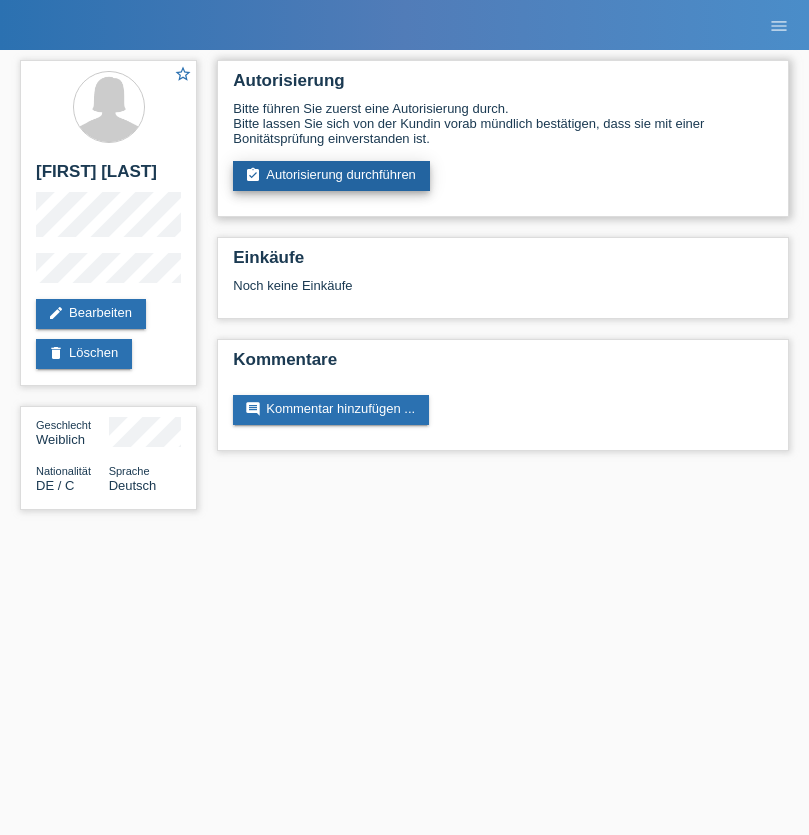 click on "assignment_turned_in  Autorisierung durchführen" at bounding box center (331, 176) 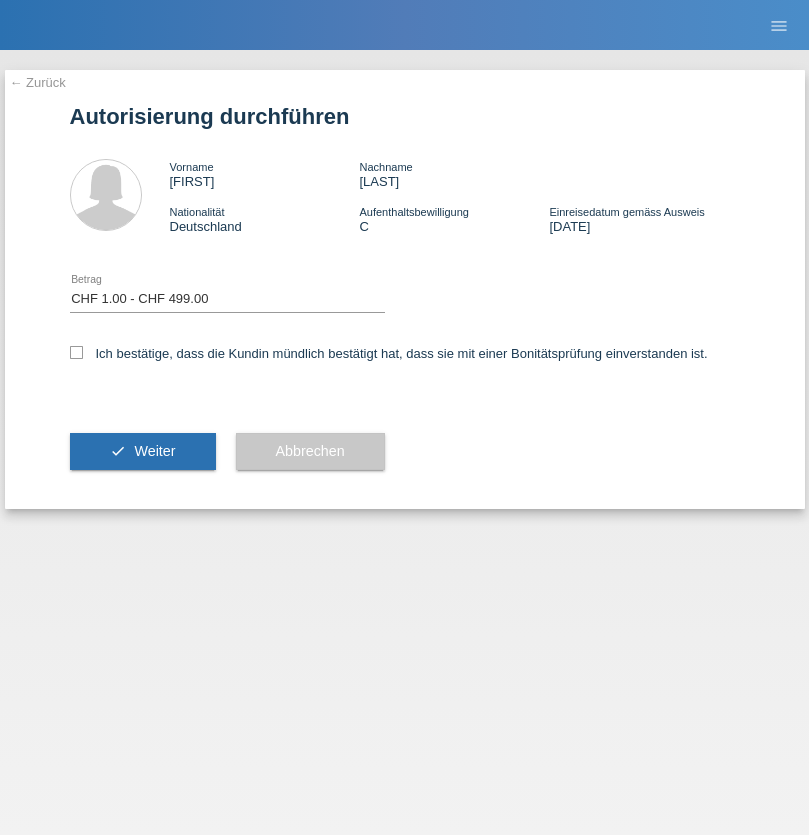 select on "1" 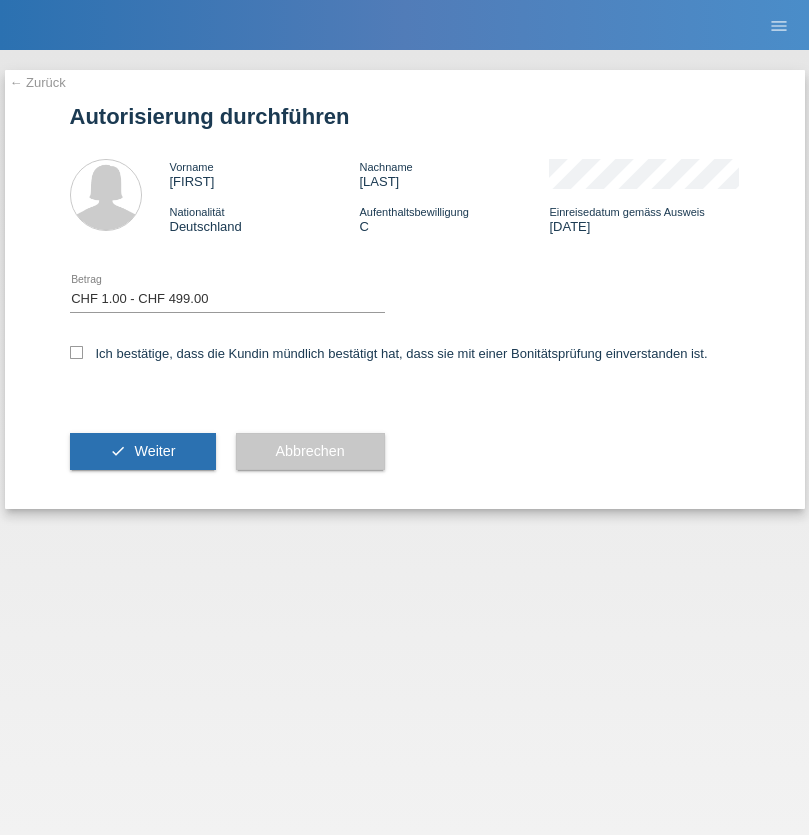 scroll, scrollTop: 0, scrollLeft: 0, axis: both 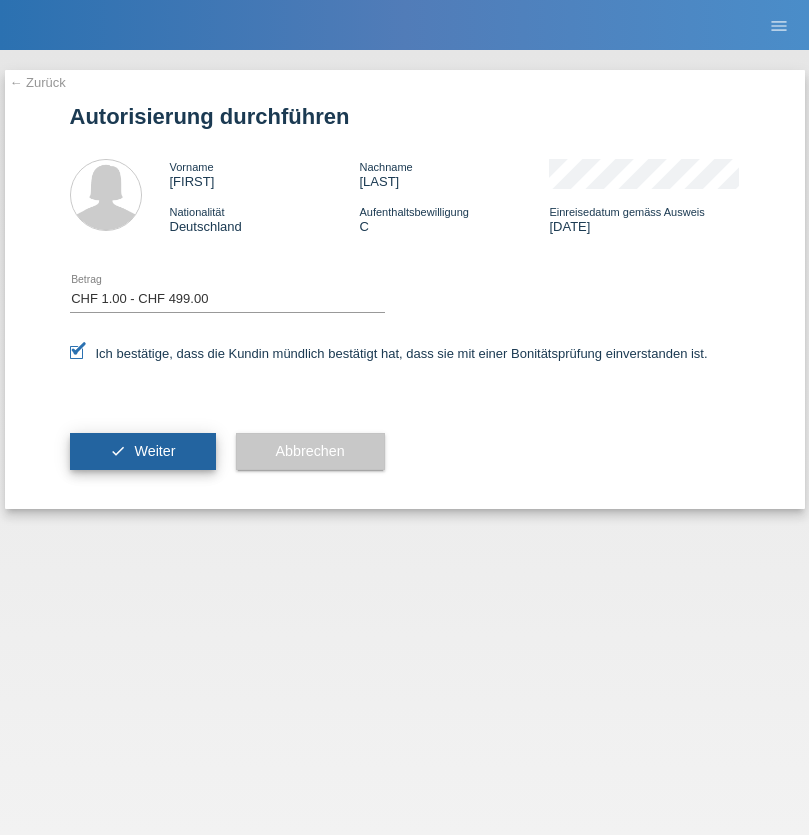 click on "Weiter" at bounding box center (154, 451) 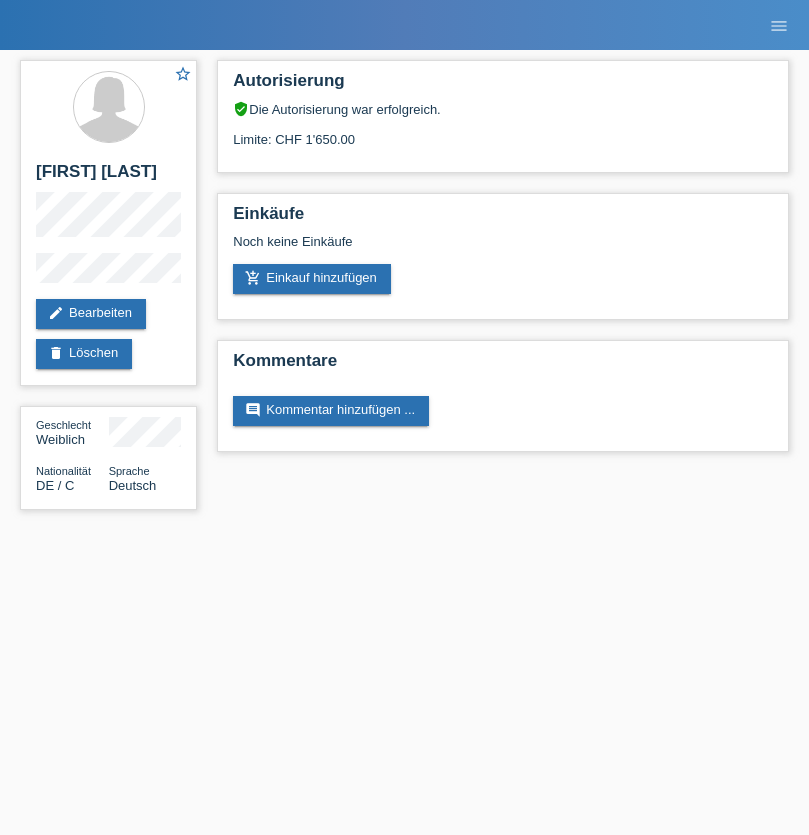 scroll, scrollTop: 0, scrollLeft: 0, axis: both 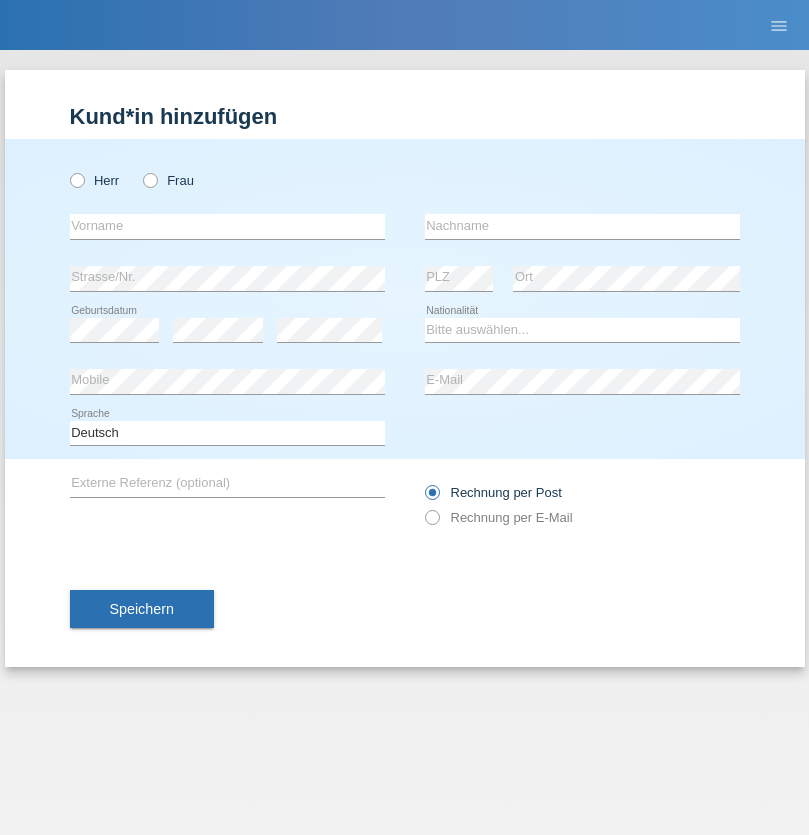 radio on "true" 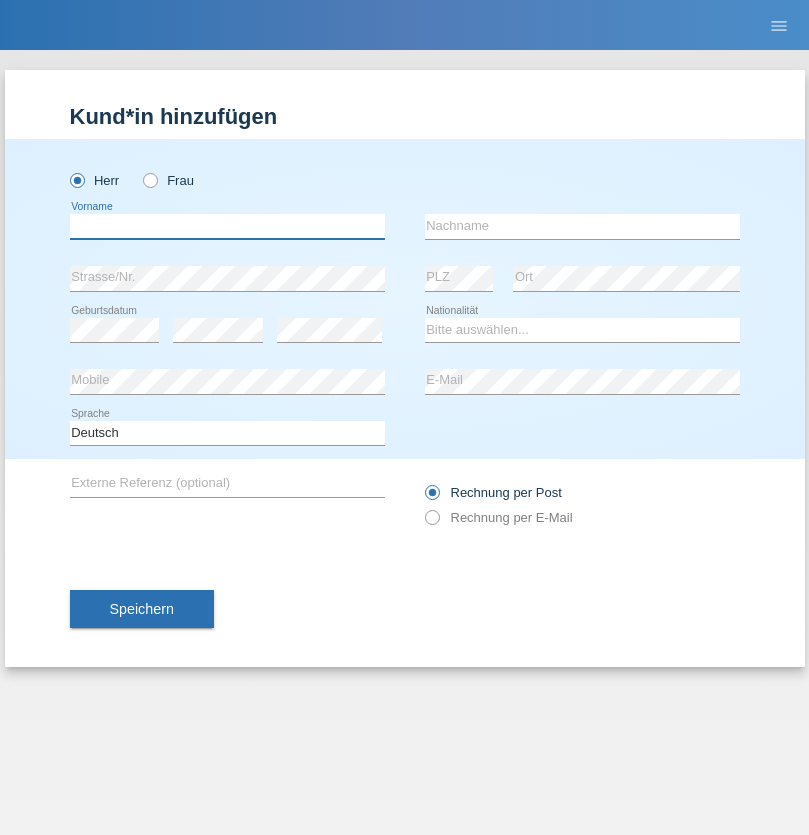 click at bounding box center (227, 226) 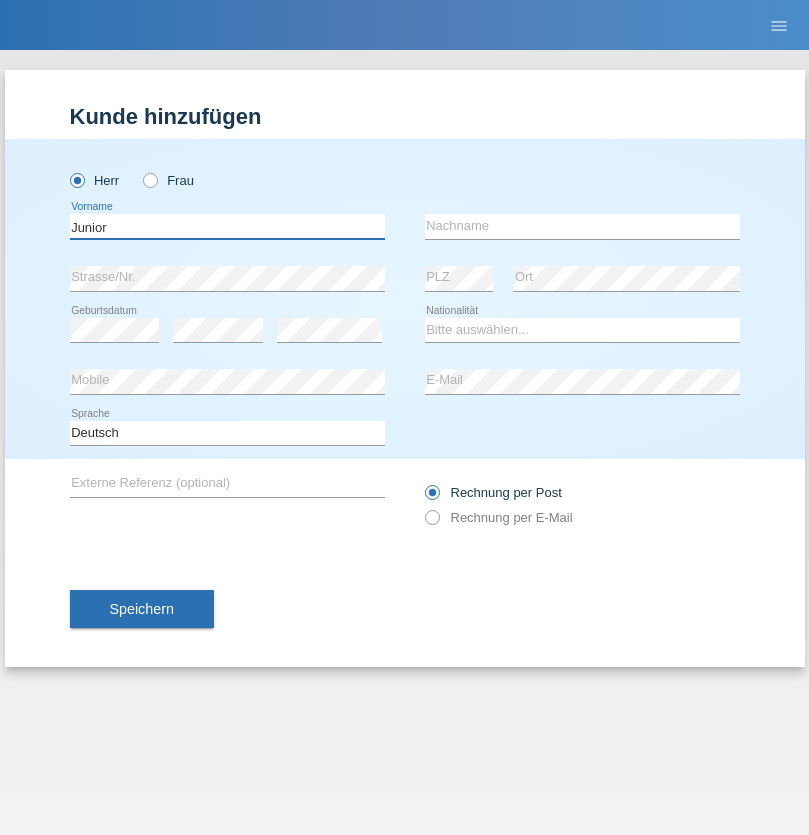 type on "Junior" 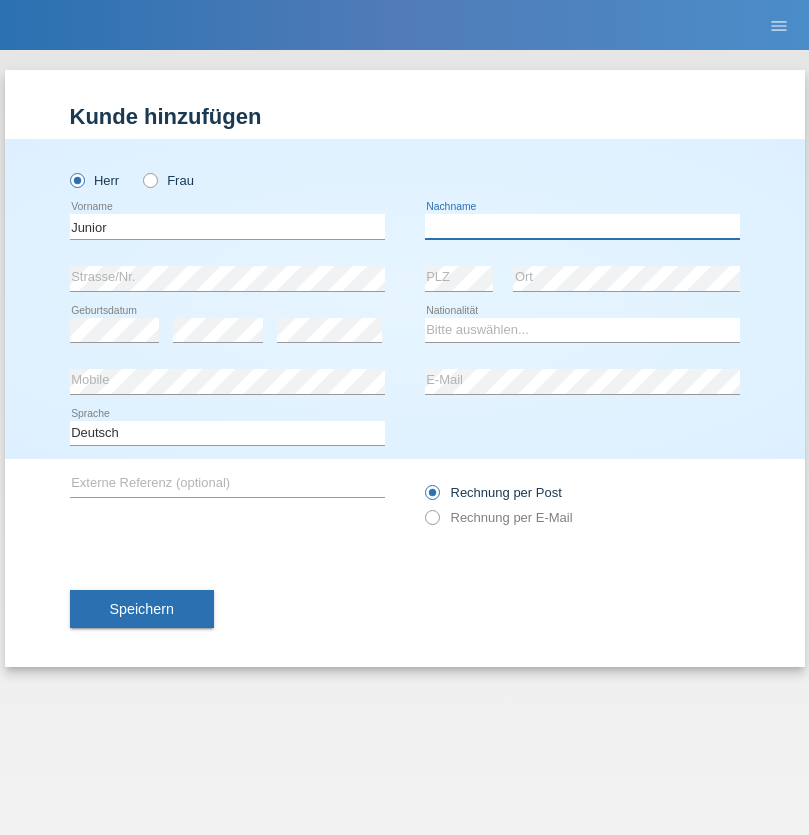 click at bounding box center (582, 226) 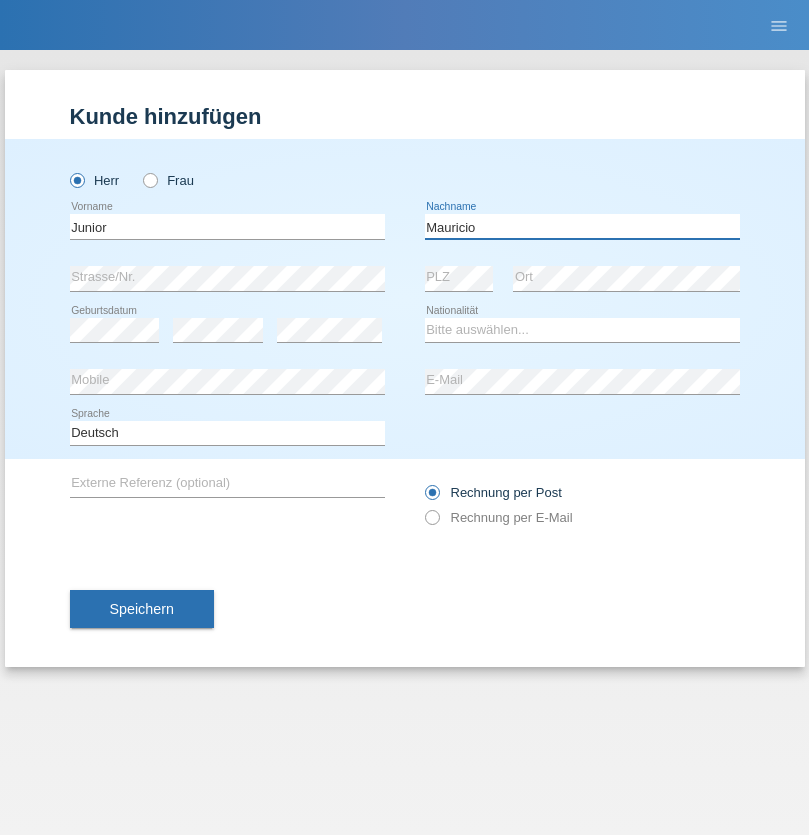 type on "Mauricio" 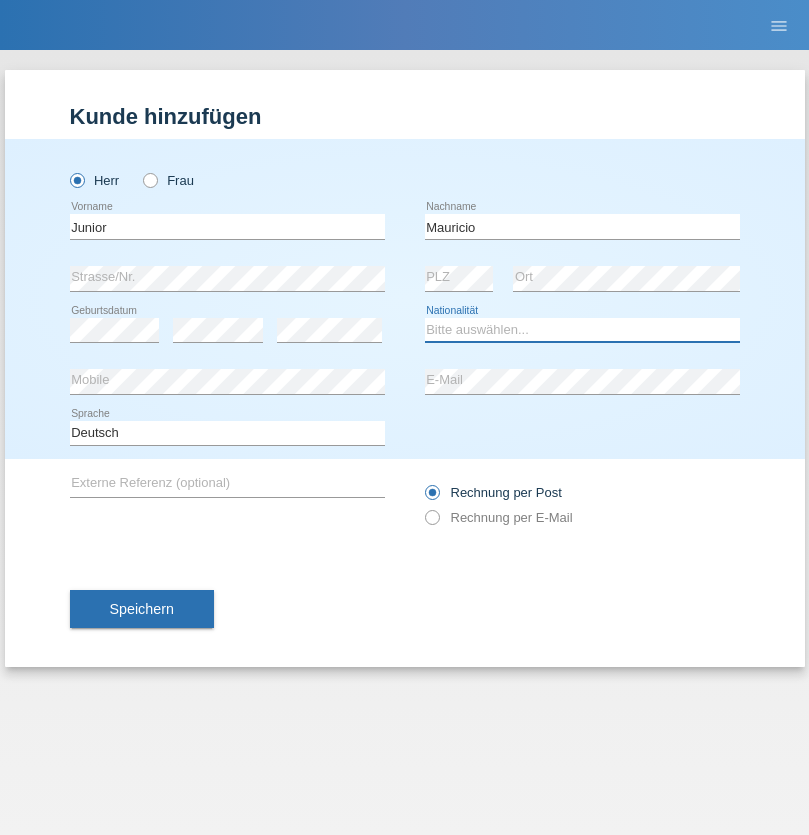 select on "CH" 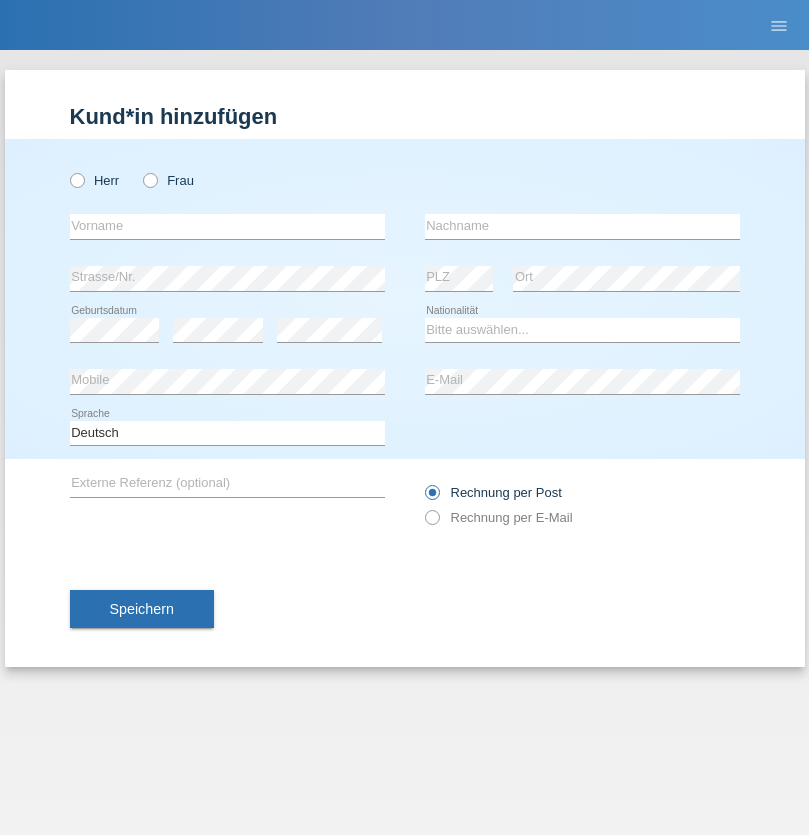 scroll, scrollTop: 0, scrollLeft: 0, axis: both 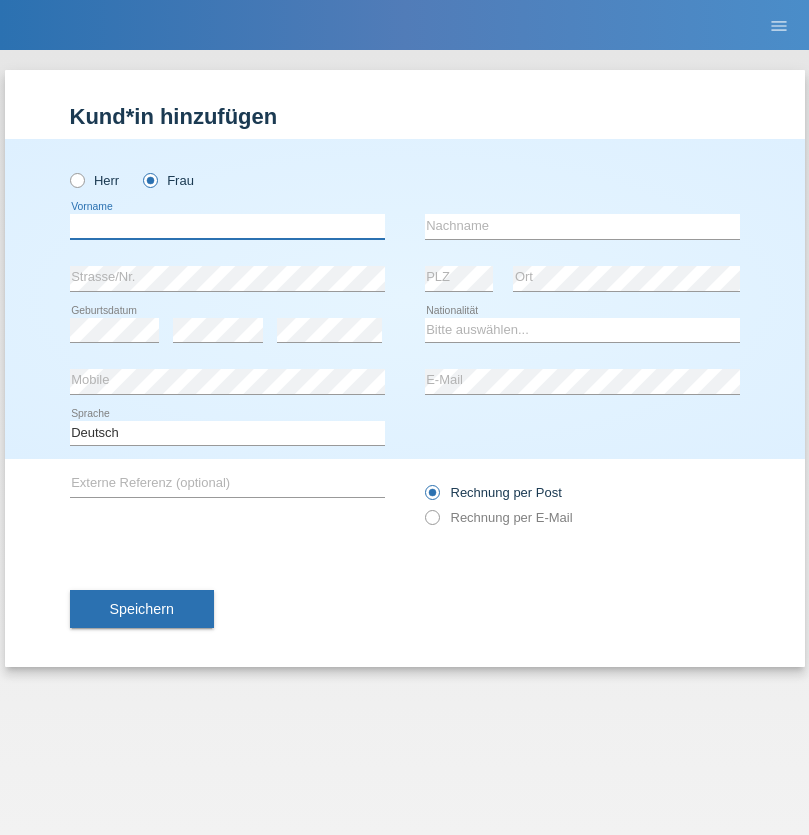 click at bounding box center [227, 226] 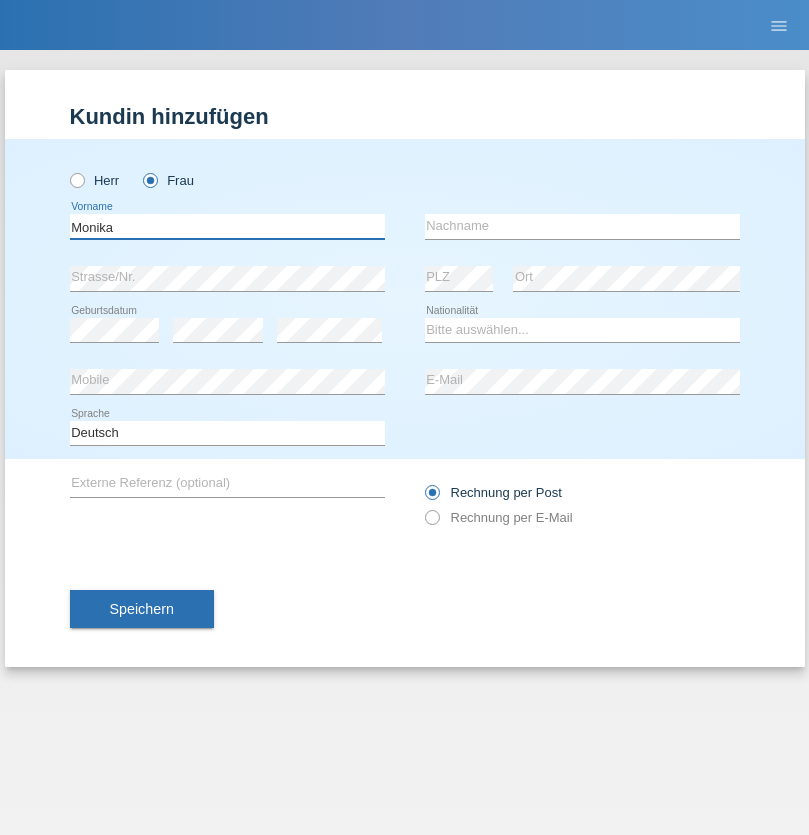 type on "Monika" 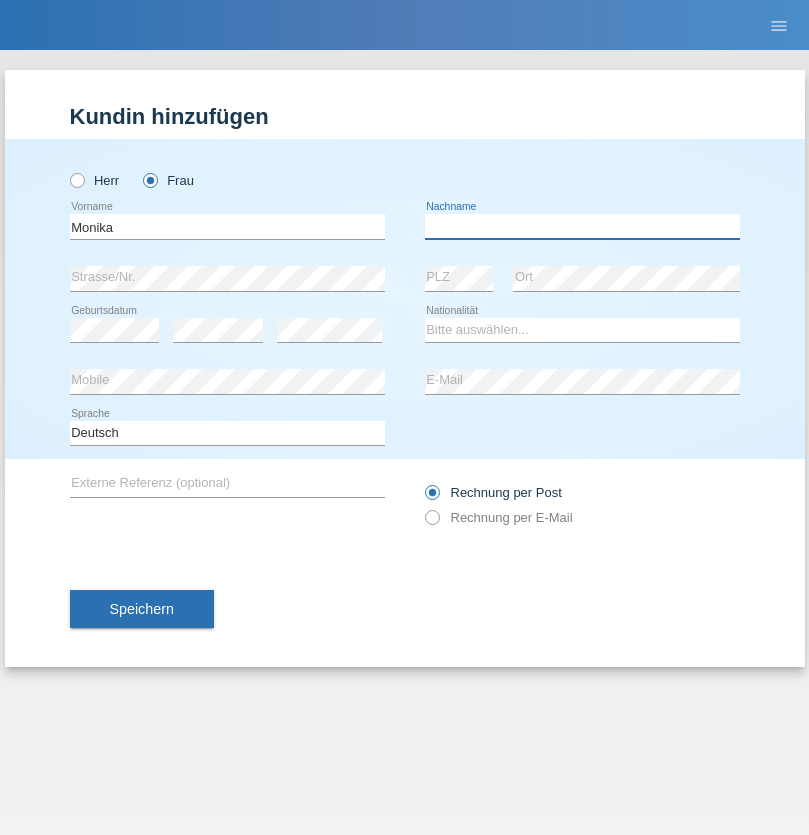 click at bounding box center (582, 226) 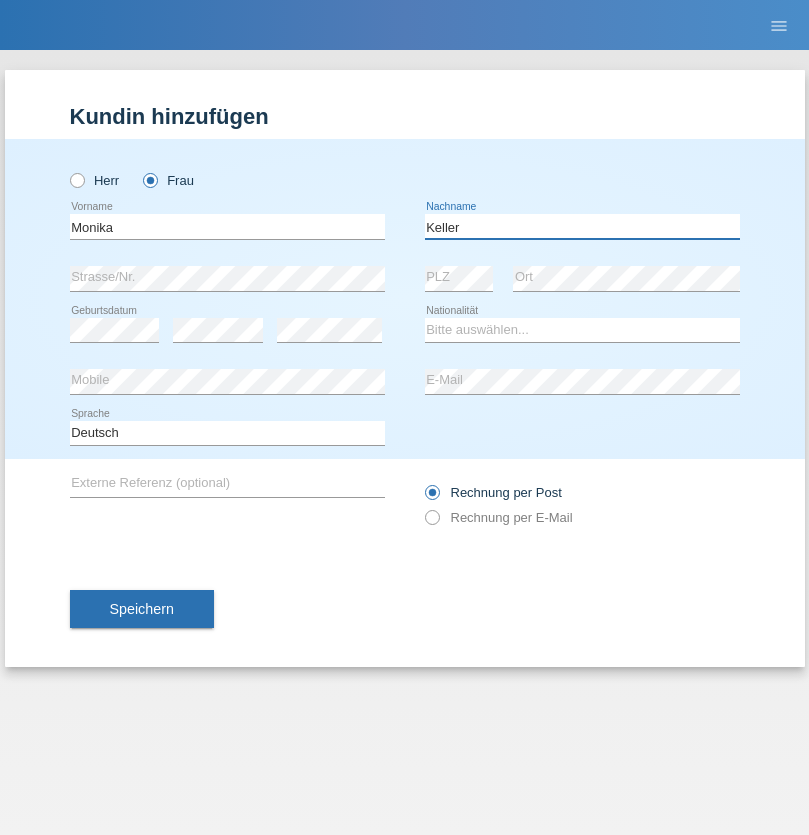 type on "Keller" 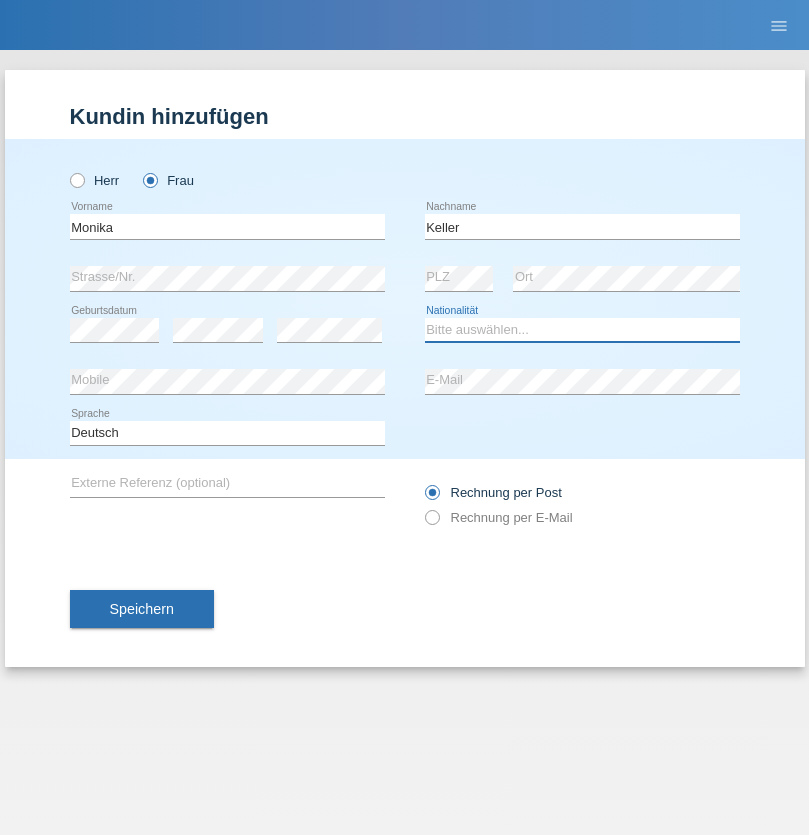 select on "CH" 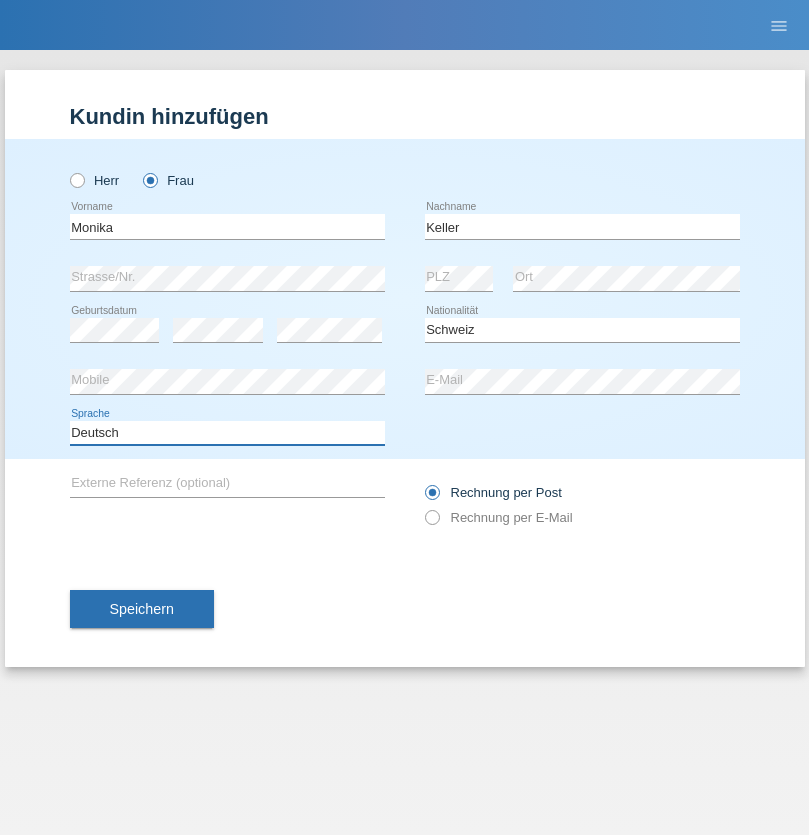 select on "en" 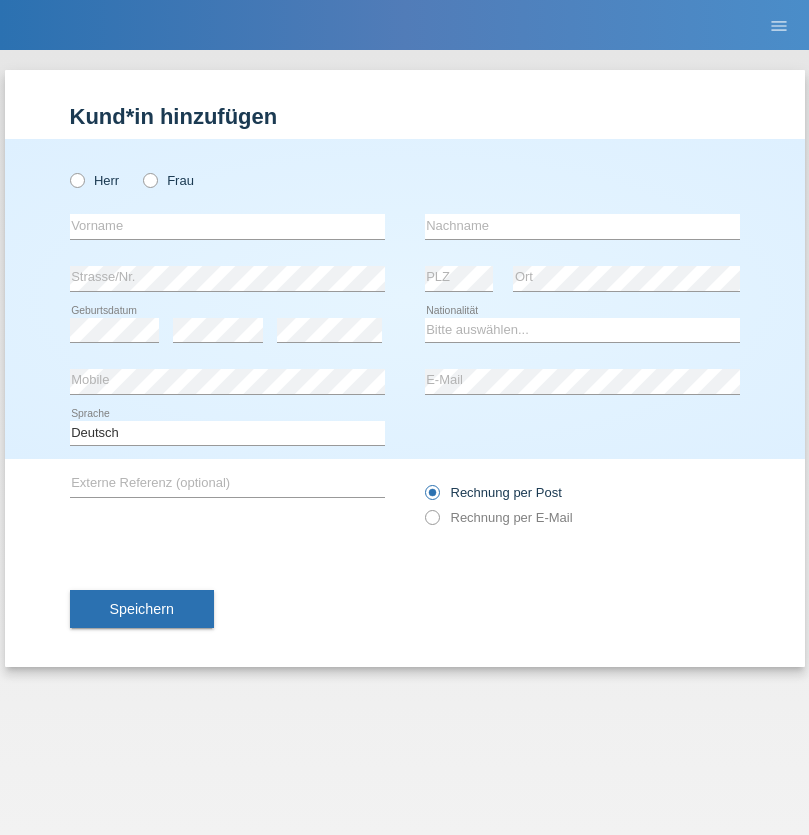 scroll, scrollTop: 0, scrollLeft: 0, axis: both 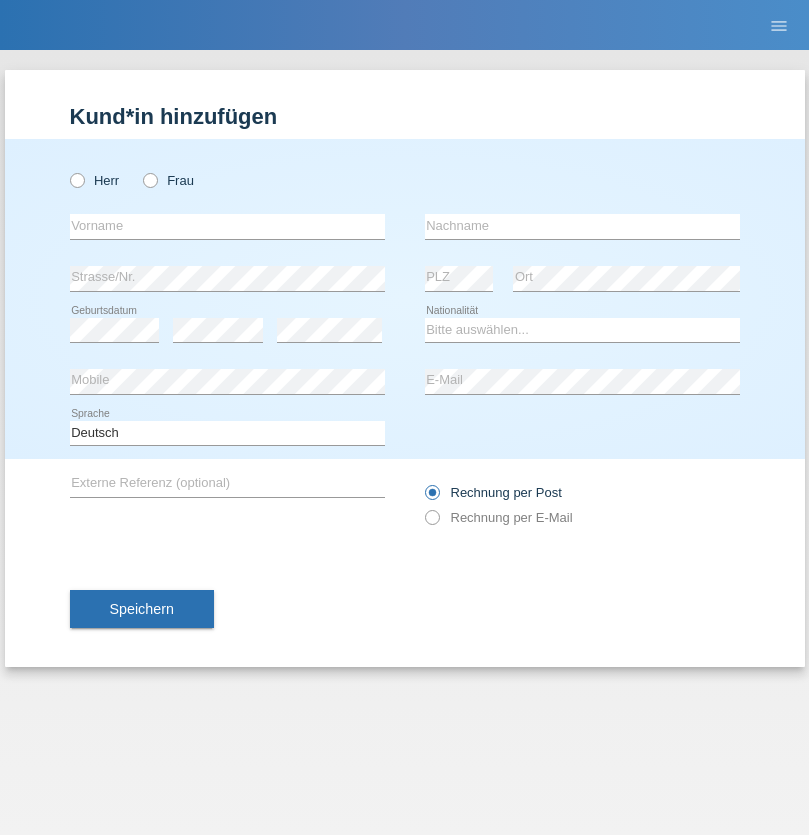 radio on "true" 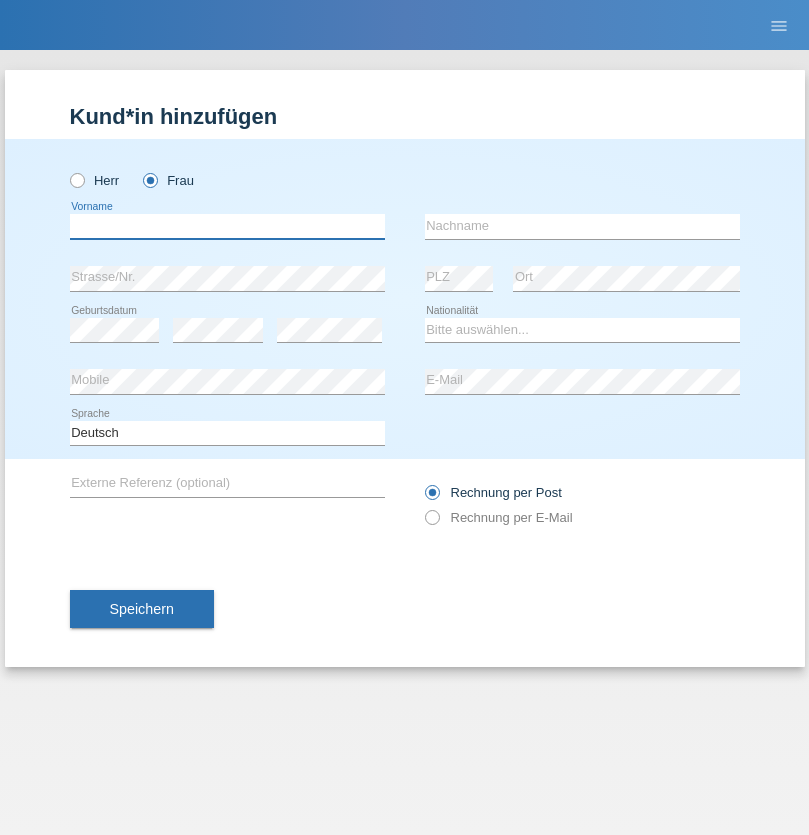 click at bounding box center [227, 226] 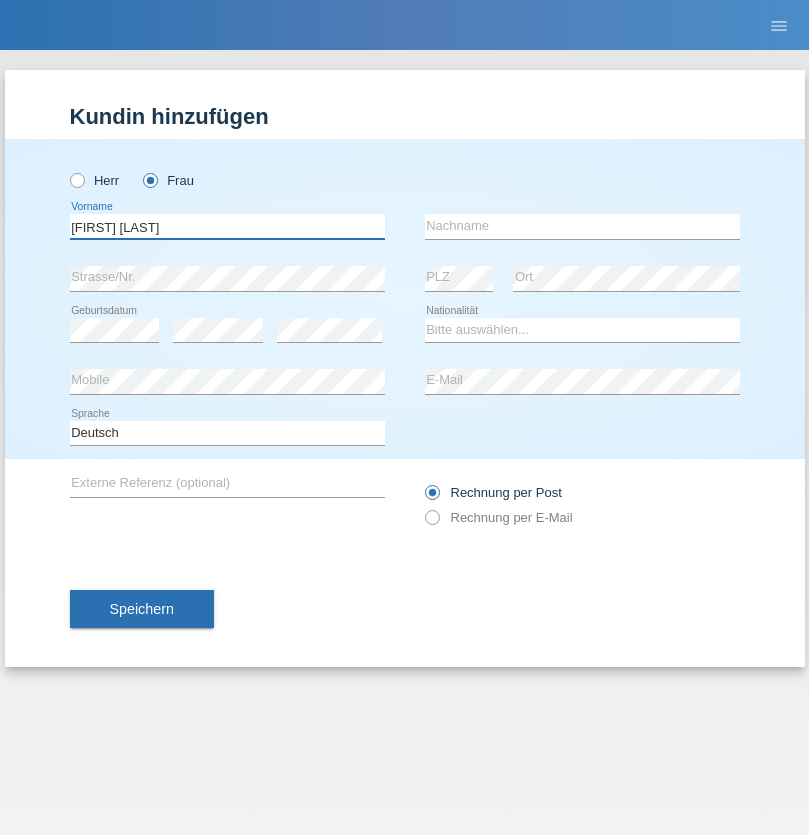 type on "[FIRST] [LAST]" 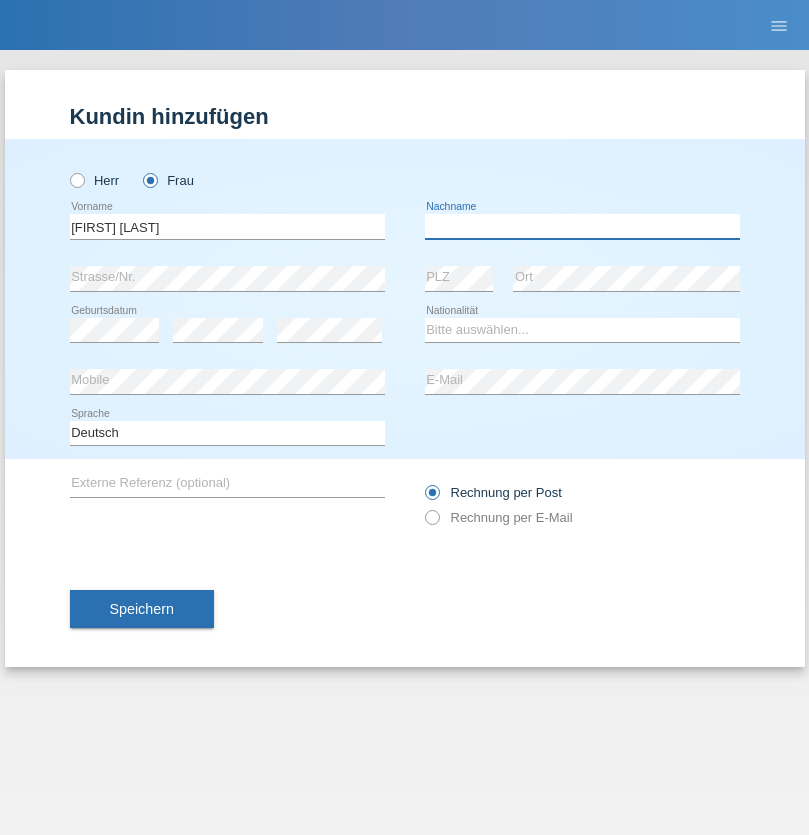 click at bounding box center [582, 226] 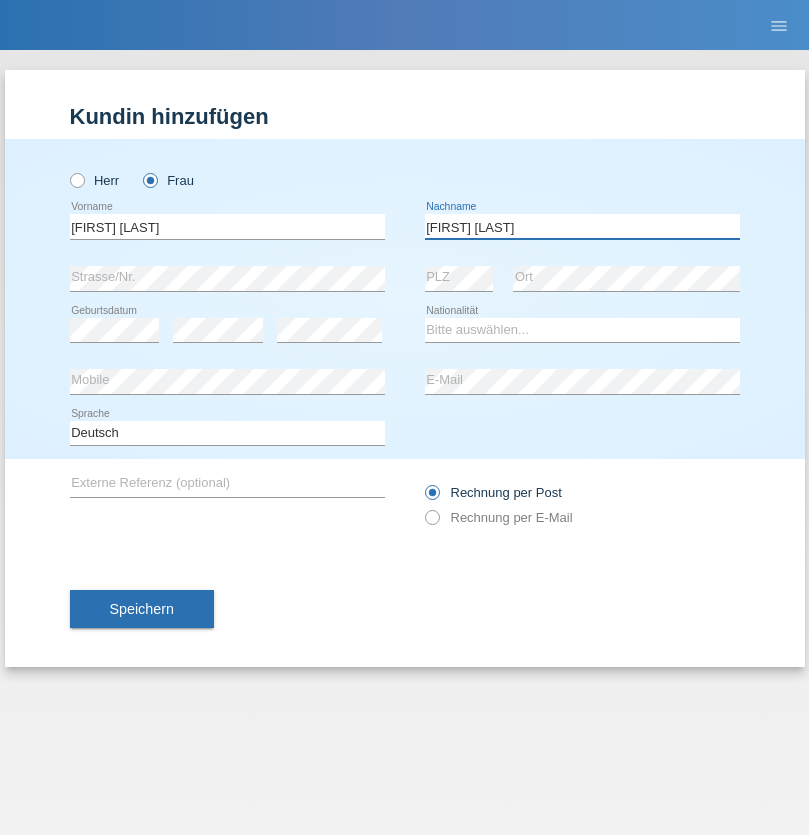 type on "[FIRST] [LAST]" 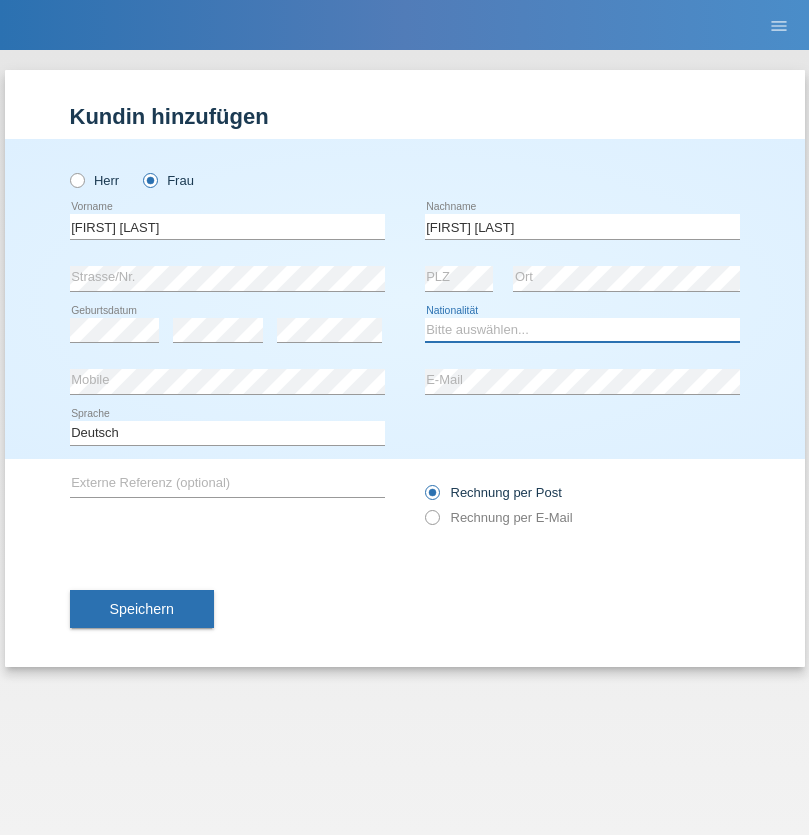 select on "CH" 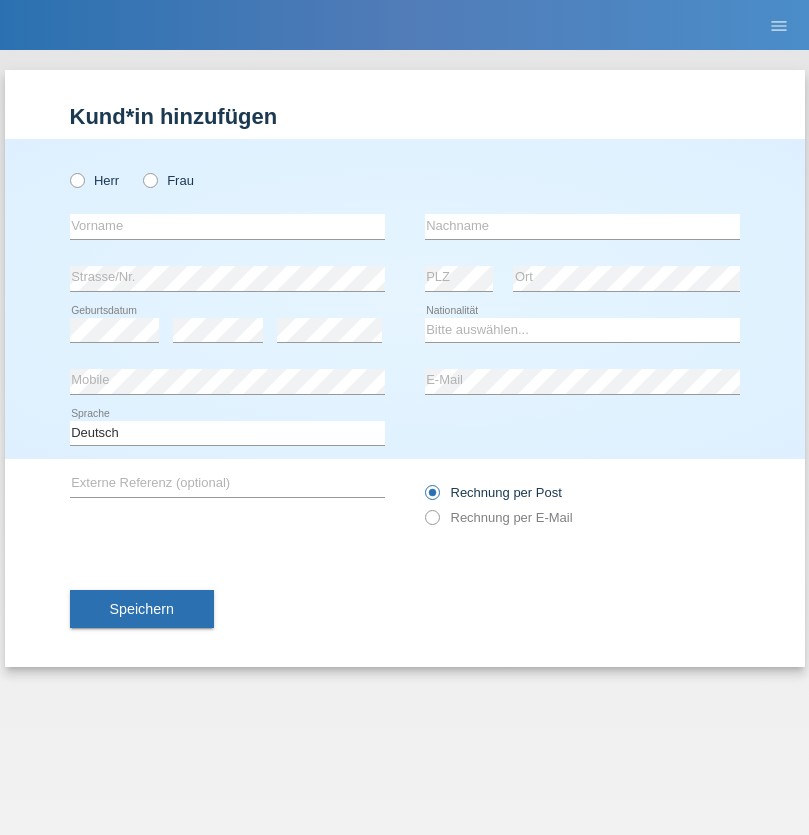 scroll, scrollTop: 0, scrollLeft: 0, axis: both 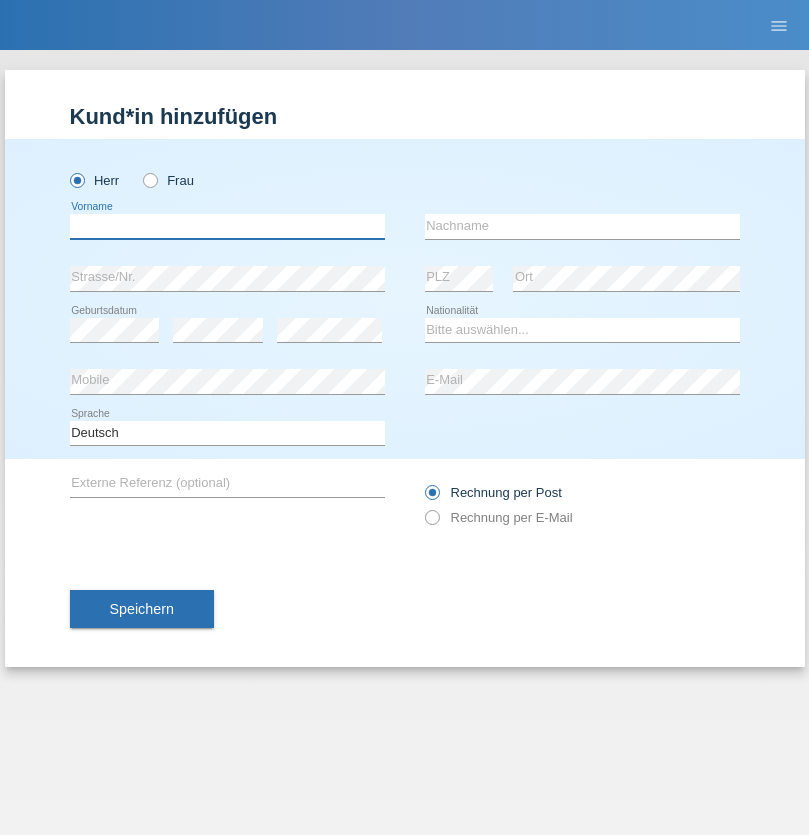 click at bounding box center (227, 226) 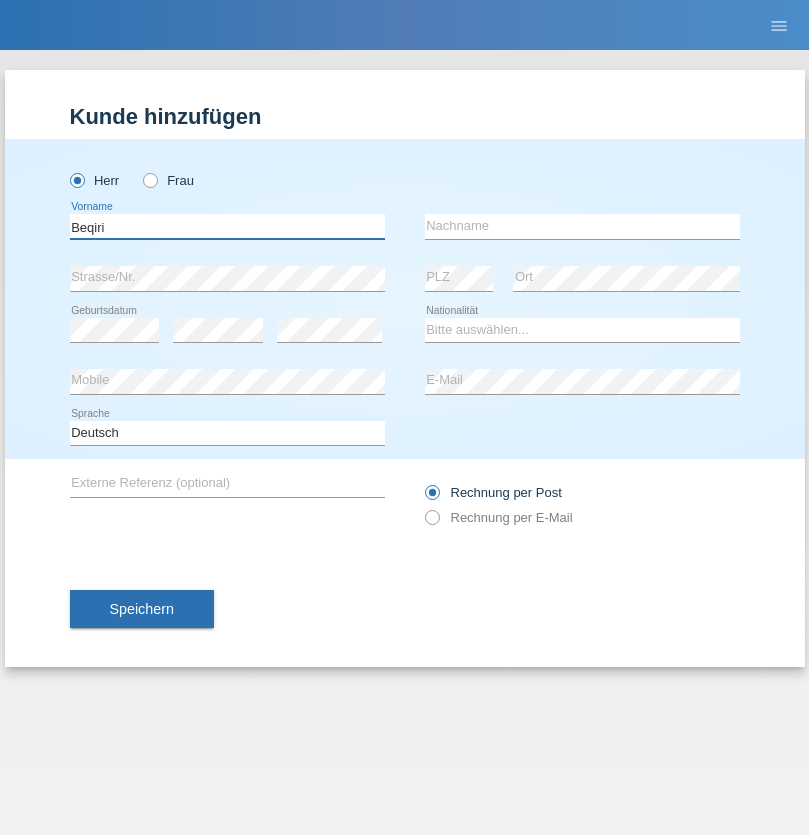 type on "Beqiri" 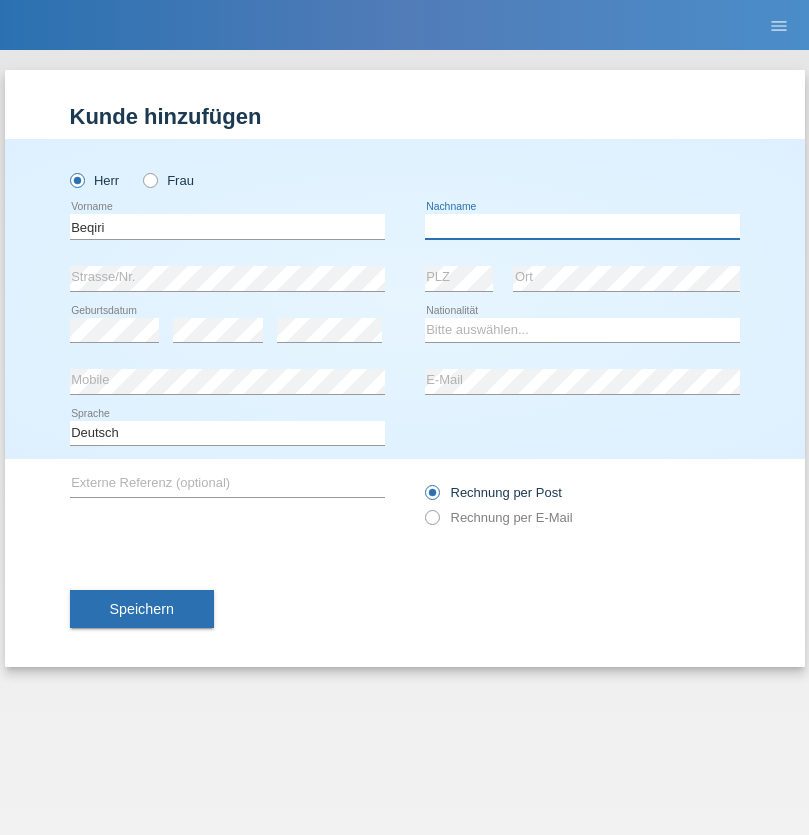 click at bounding box center [582, 226] 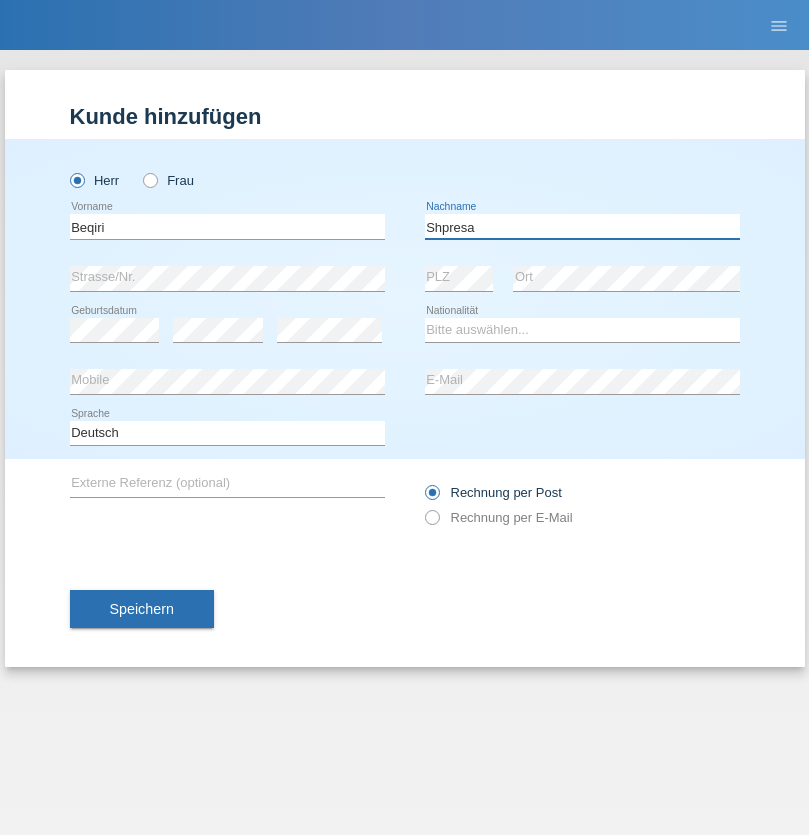 type on "Shpresa" 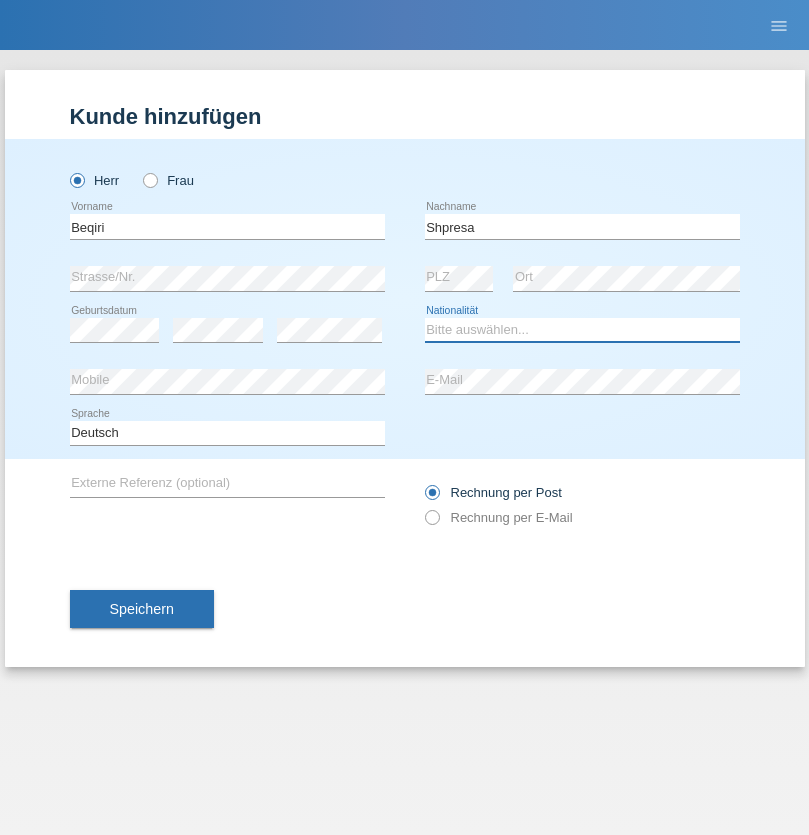 select on "XK" 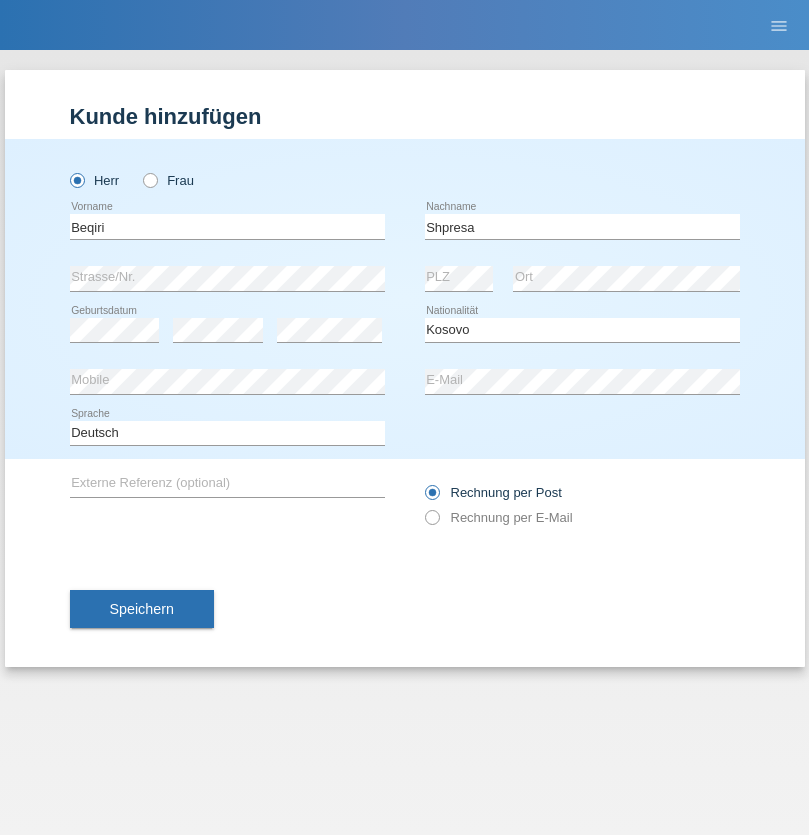 select on "C" 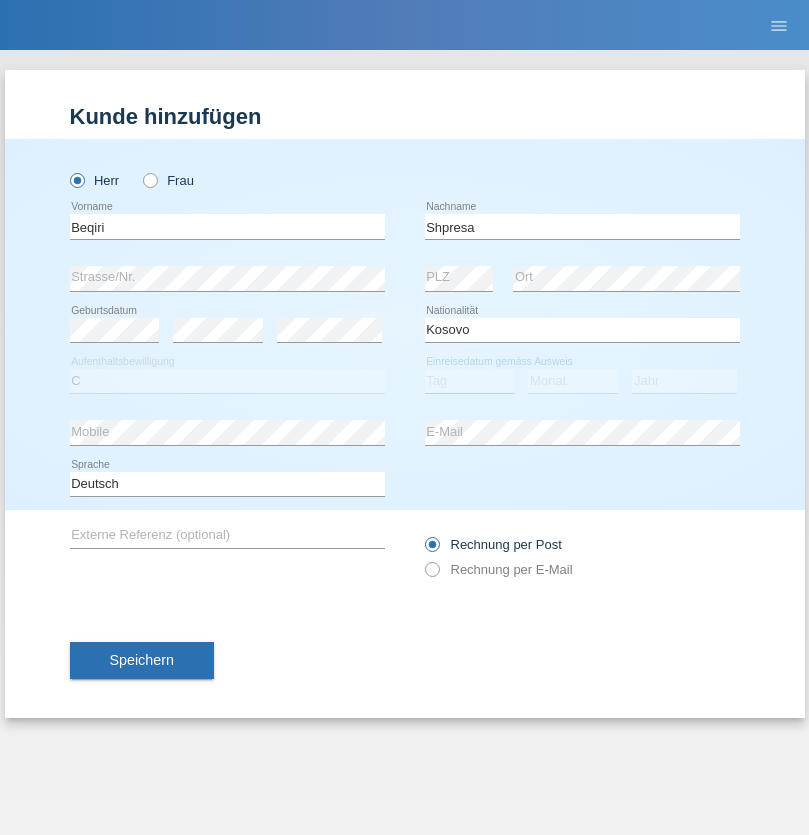 select on "08" 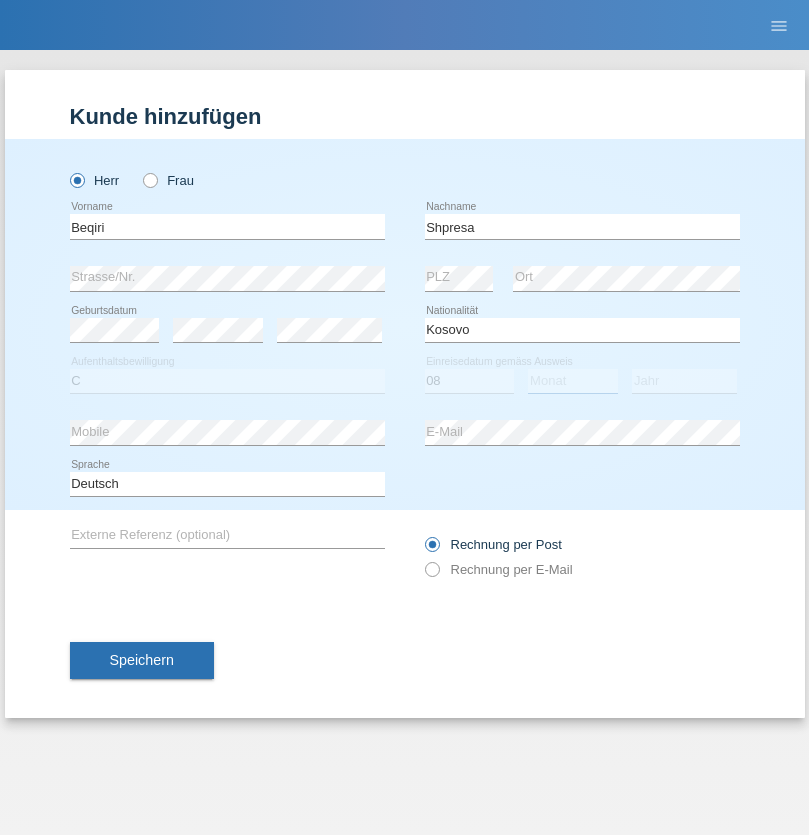 select on "02" 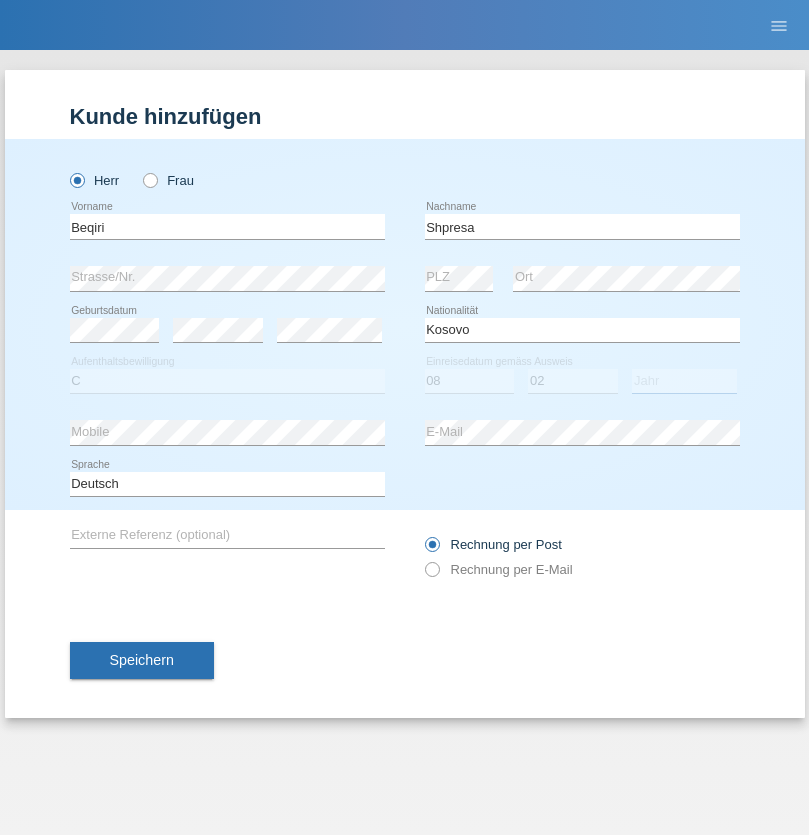 select on "1979" 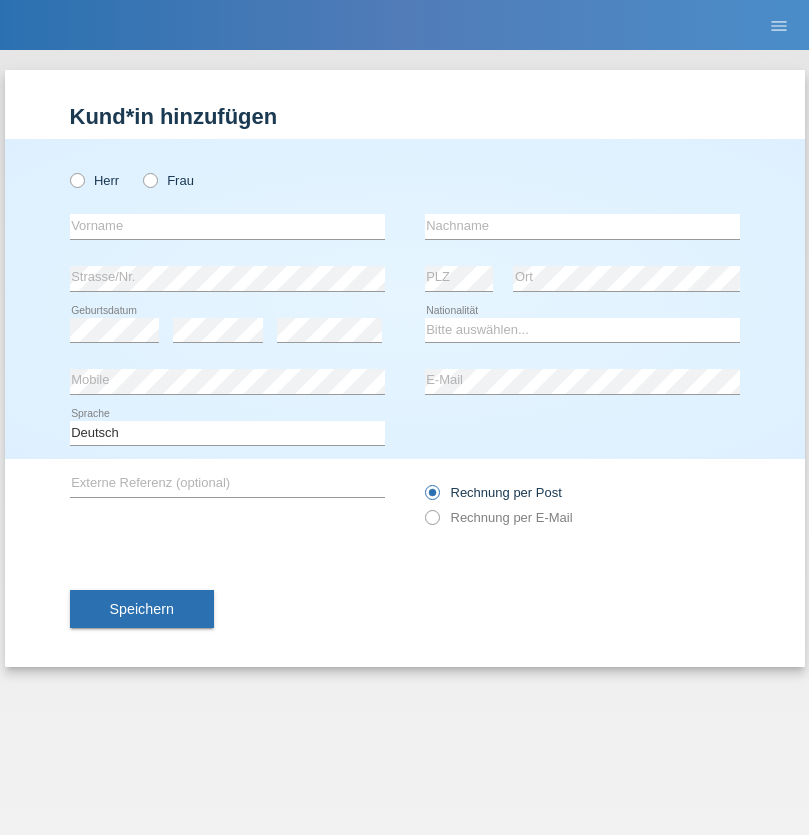 scroll, scrollTop: 0, scrollLeft: 0, axis: both 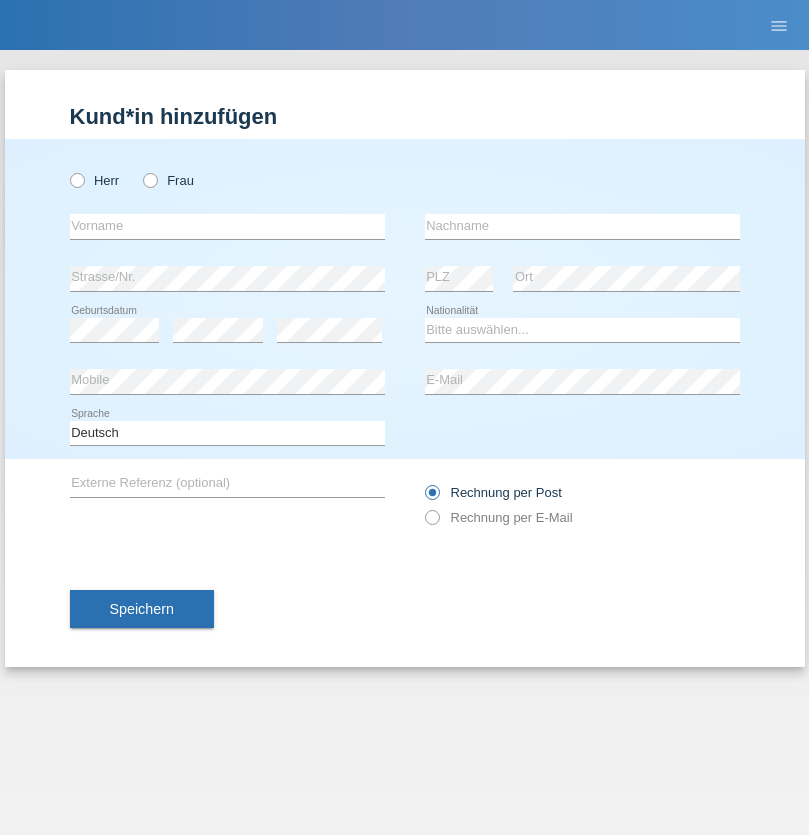 radio on "true" 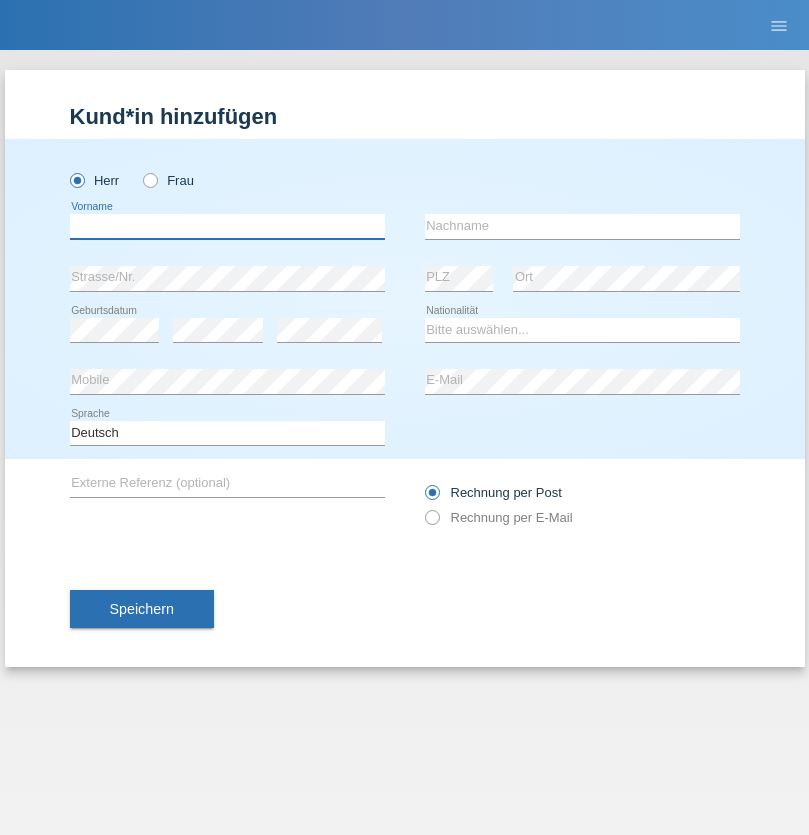 click at bounding box center [227, 226] 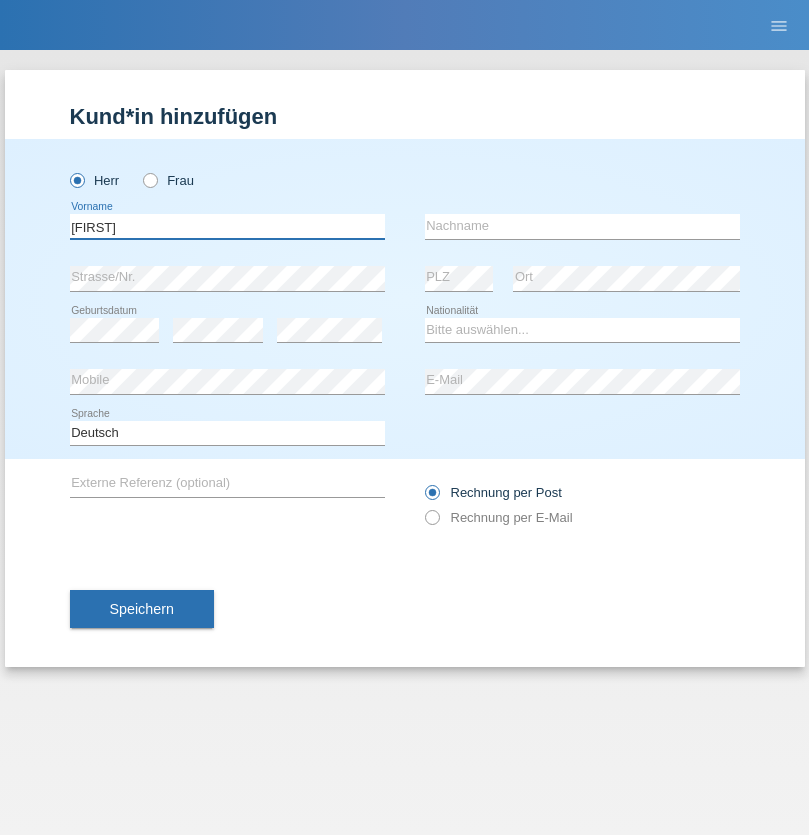 type on "[FIRST]" 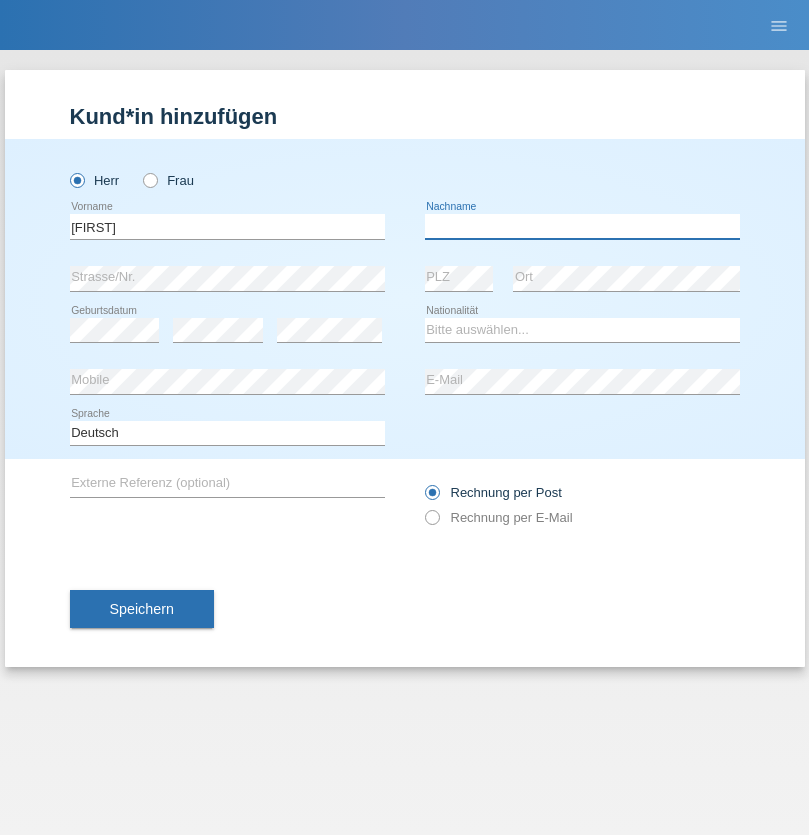click at bounding box center (582, 226) 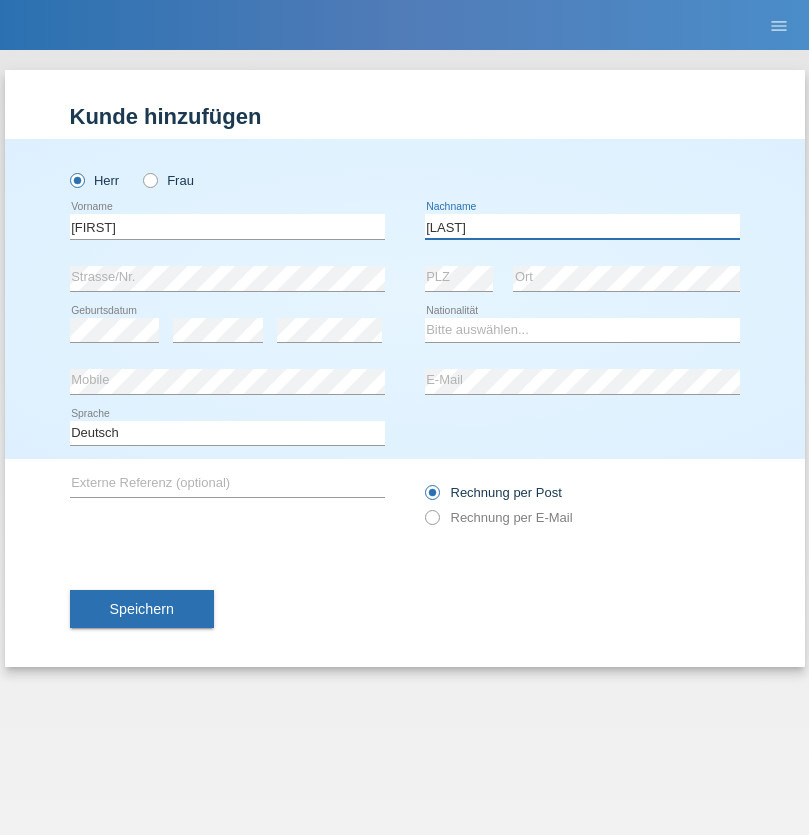 type on "[LAST]" 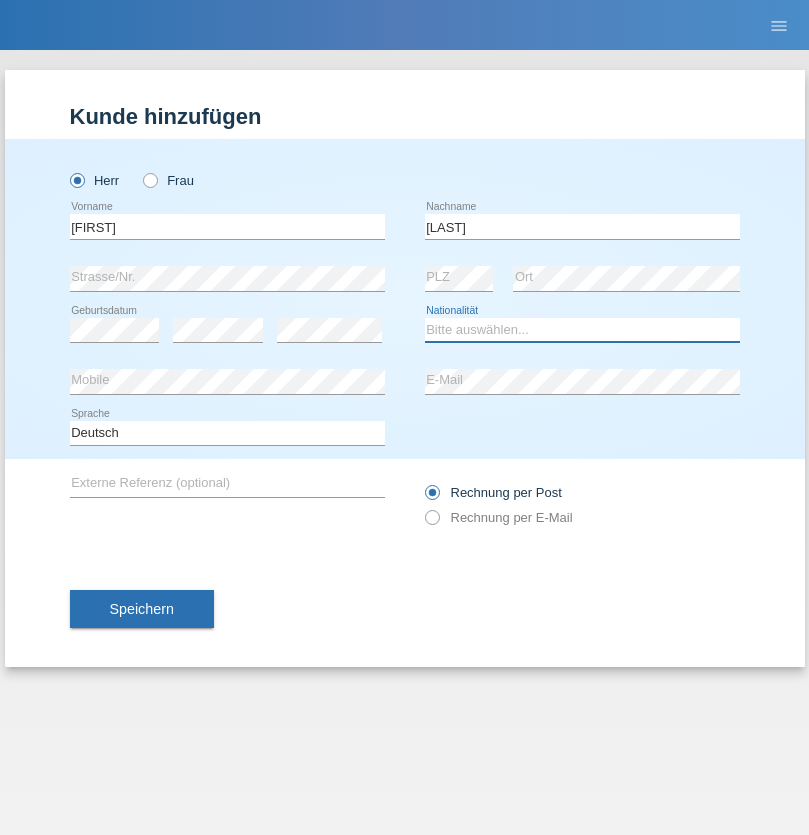 select on "CH" 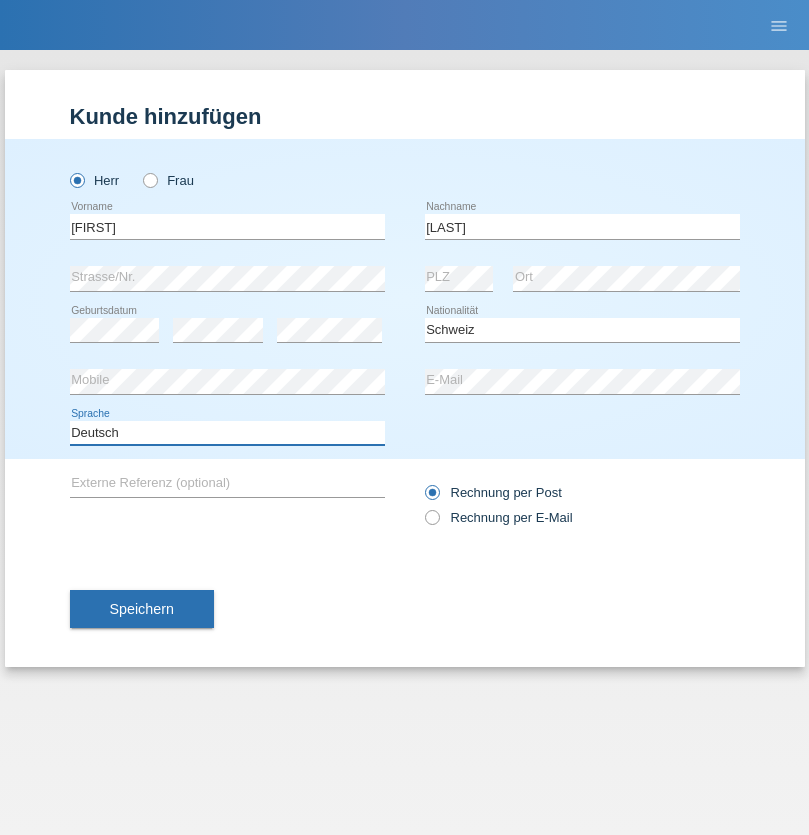 select on "en" 